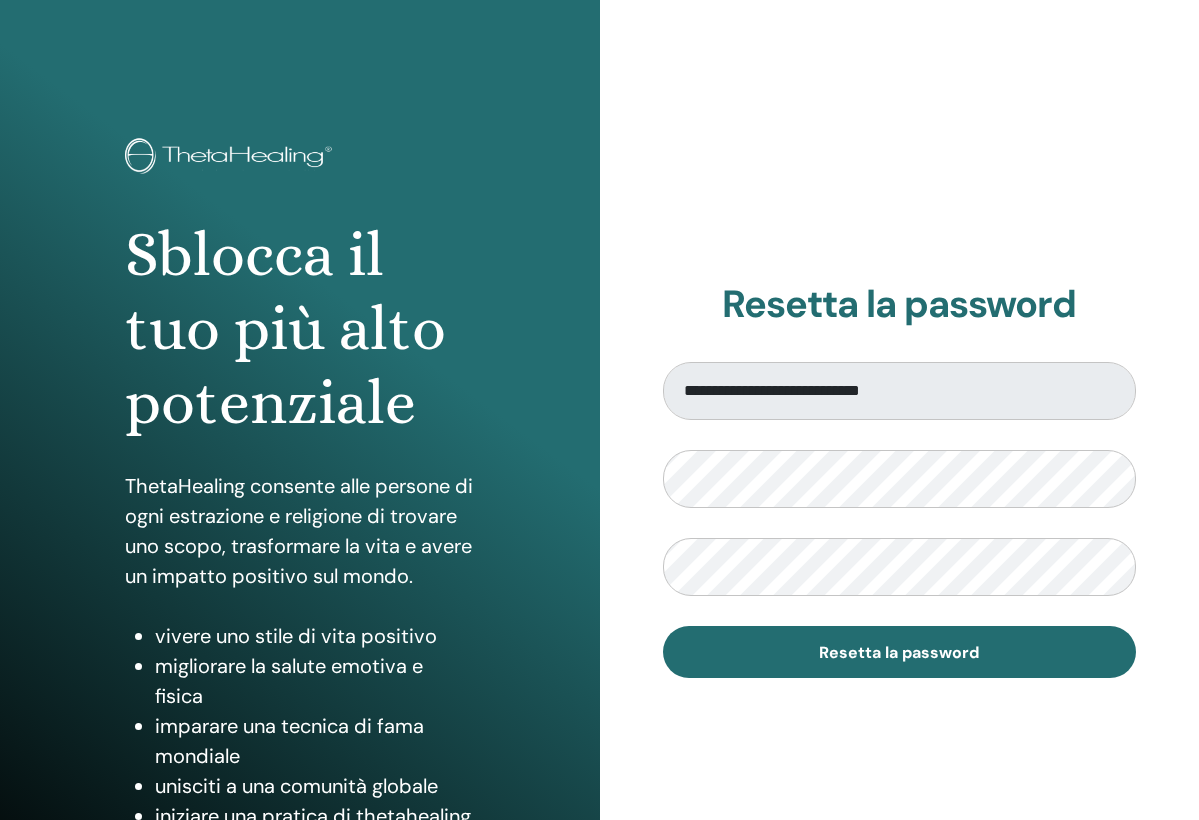 scroll, scrollTop: 0, scrollLeft: 0, axis: both 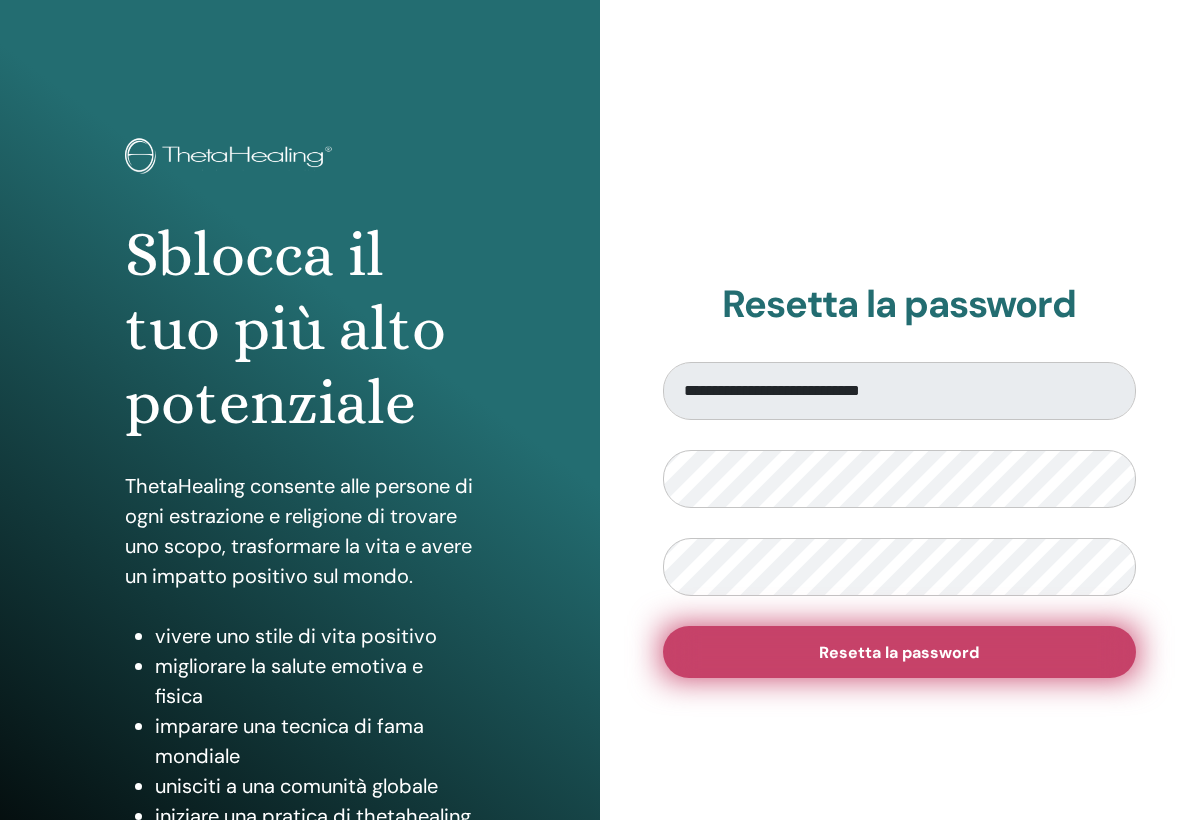 click on "Resetta la password" at bounding box center [900, 652] 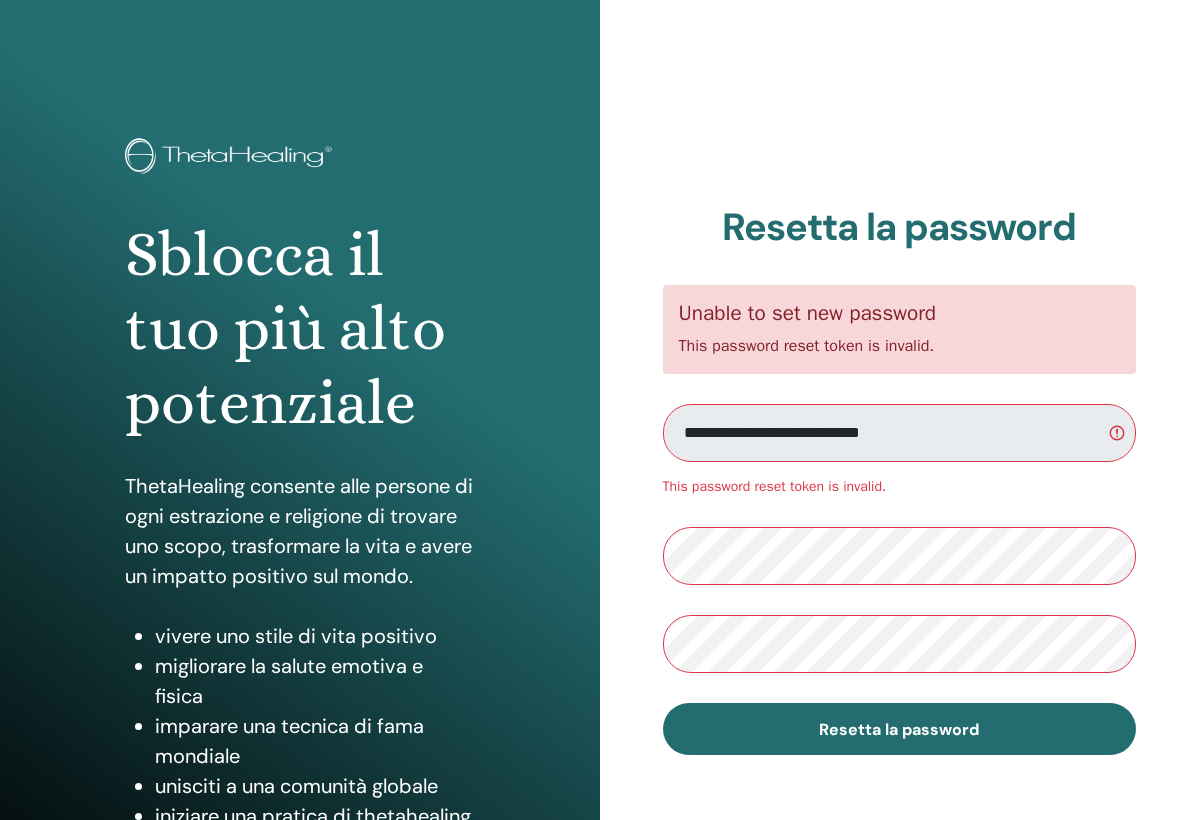 scroll, scrollTop: 0, scrollLeft: 0, axis: both 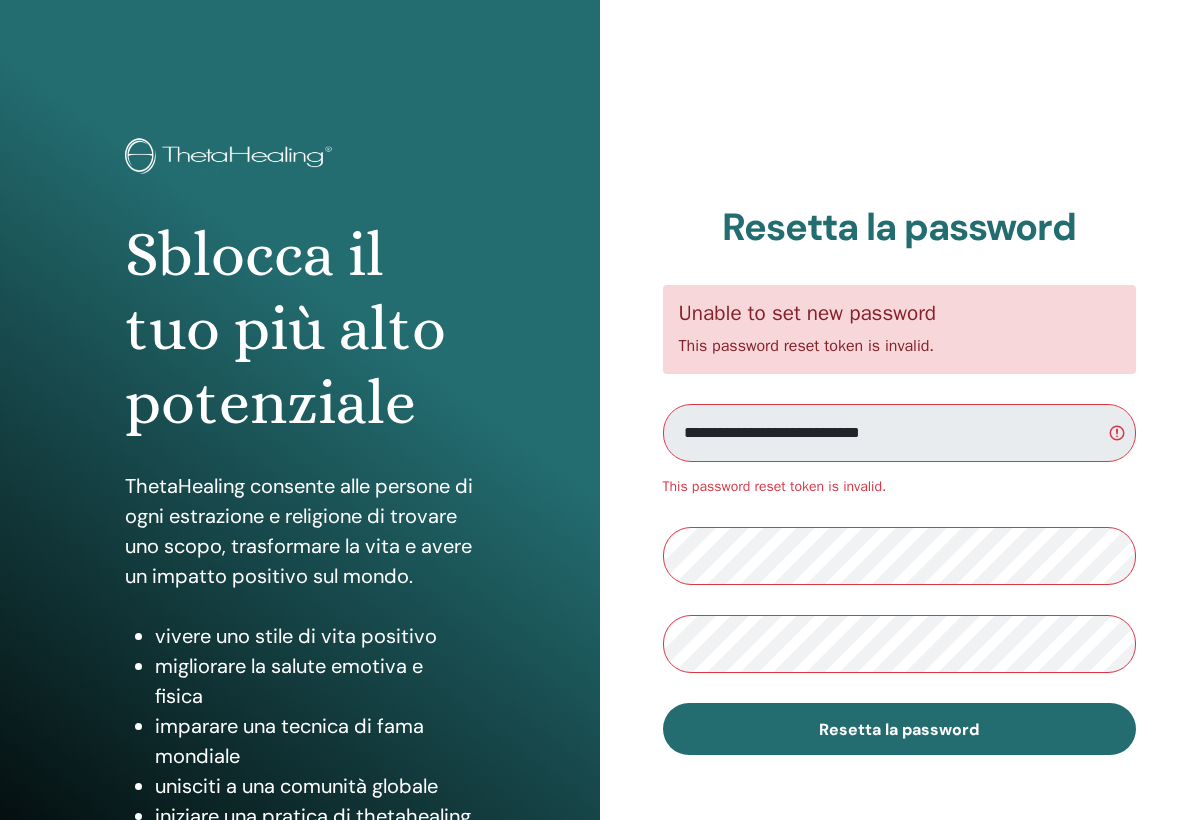 click on "Resetta la password" at bounding box center (900, 729) 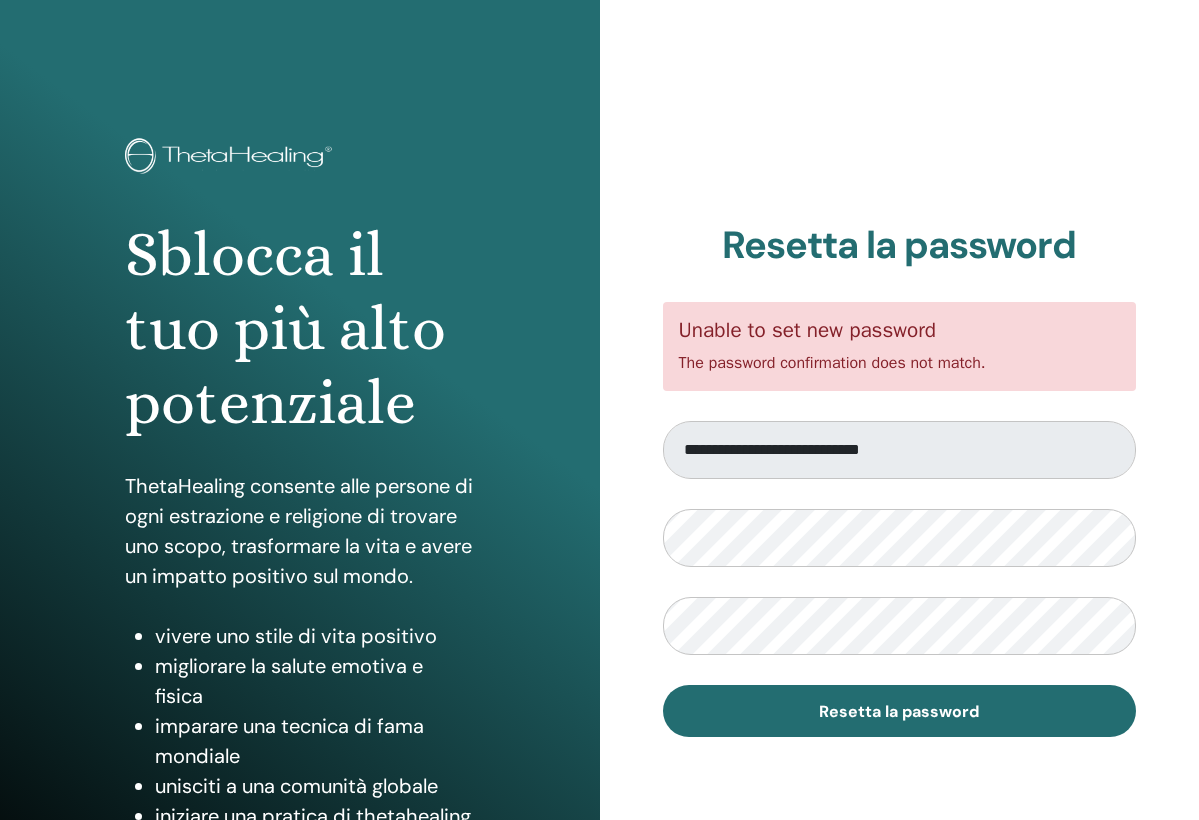 scroll, scrollTop: 0, scrollLeft: 0, axis: both 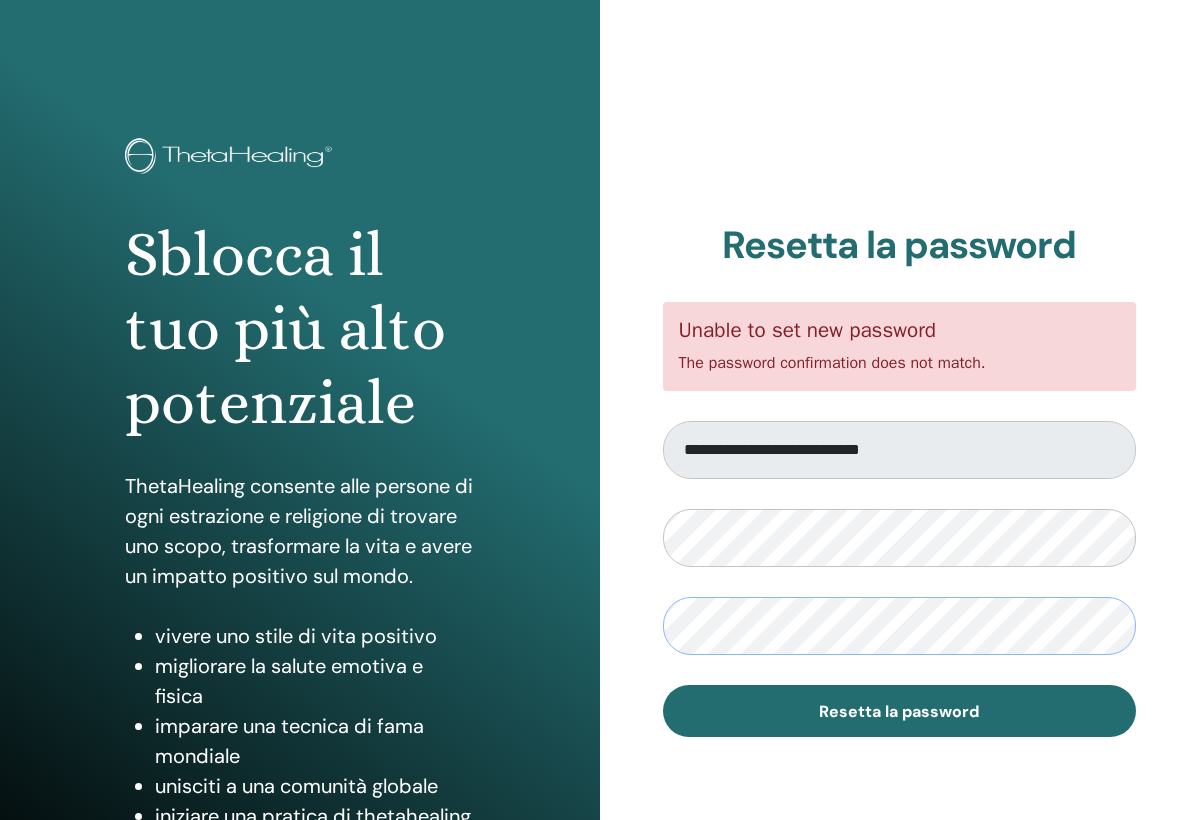 click on "Resetta la password" at bounding box center [900, 711] 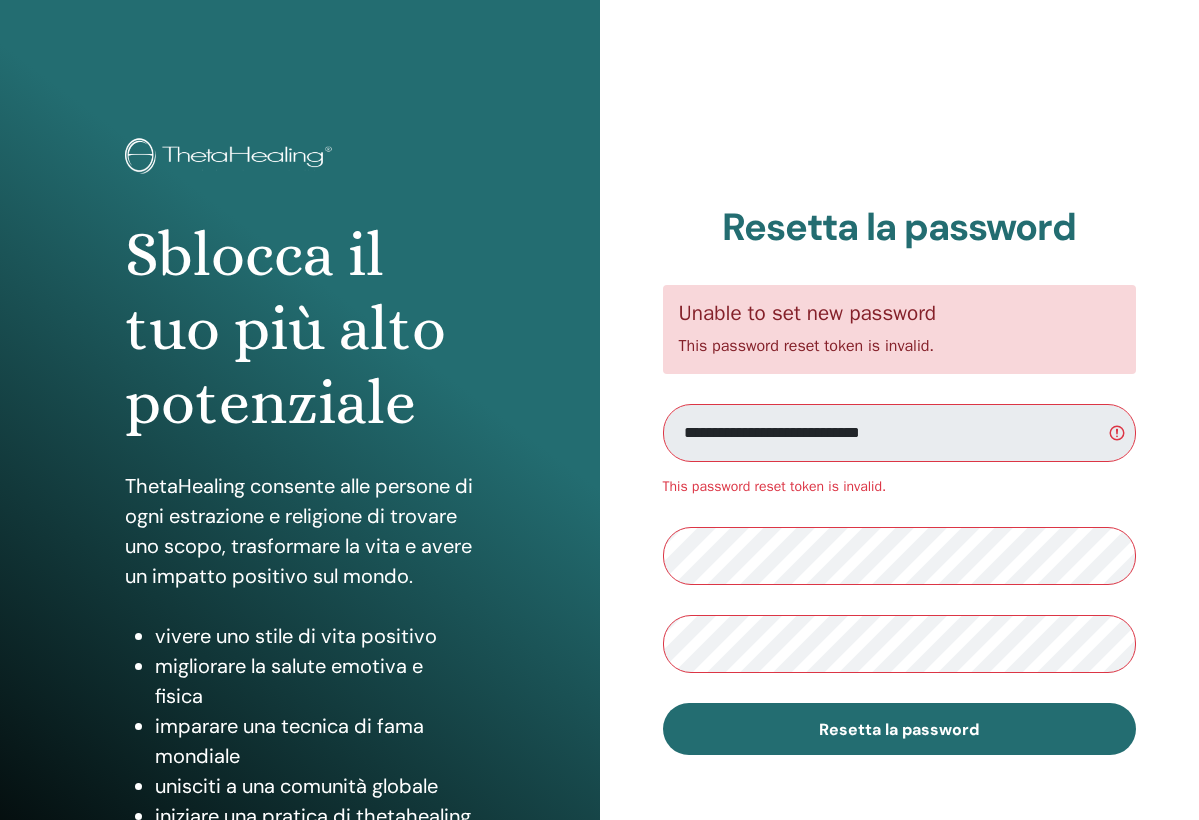 scroll, scrollTop: 0, scrollLeft: 0, axis: both 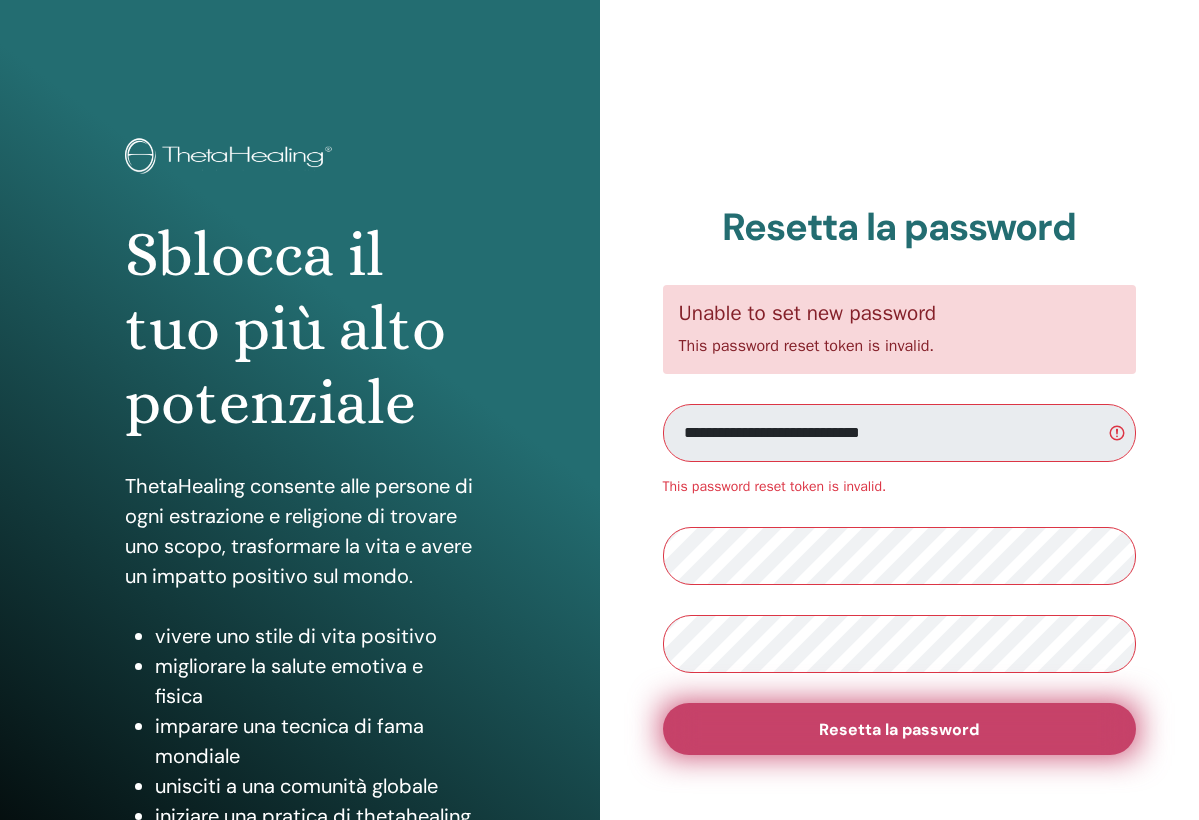 click on "Resetta la password" at bounding box center [899, 729] 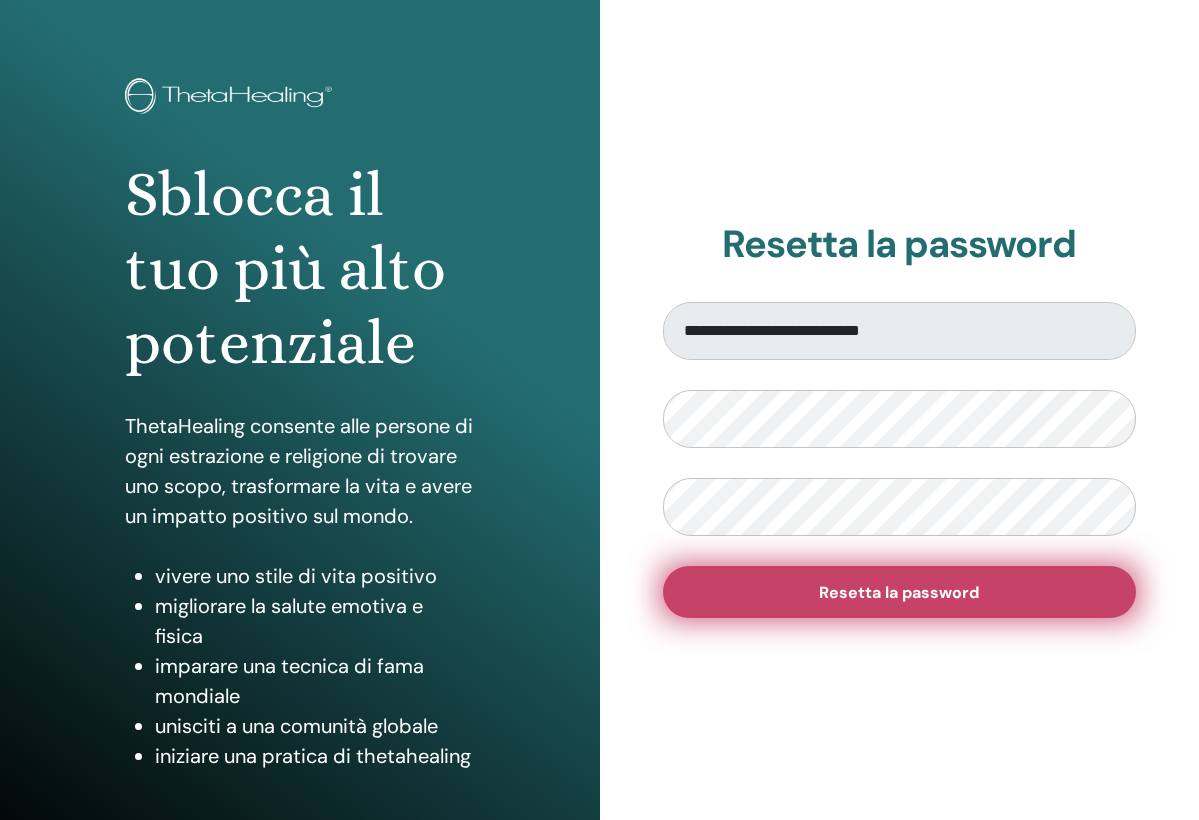 scroll, scrollTop: 55, scrollLeft: 0, axis: vertical 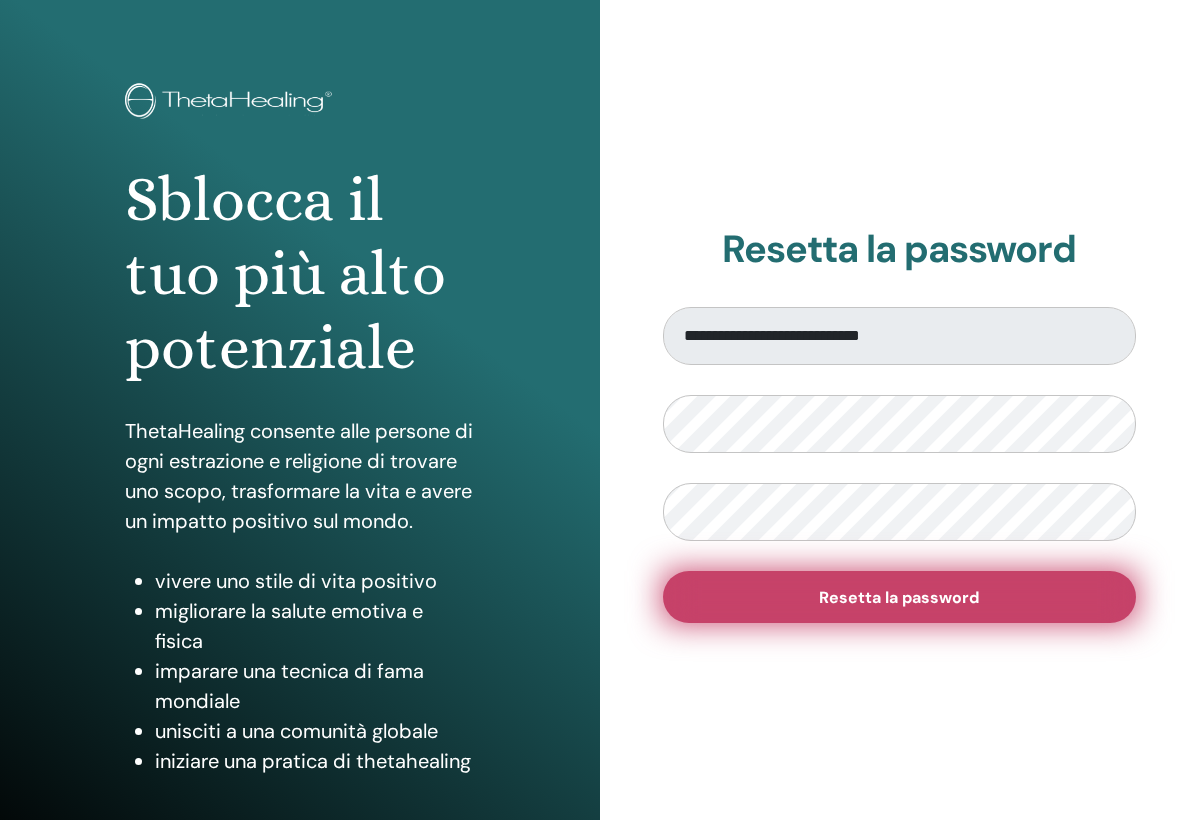 click on "Resetta la password" at bounding box center [899, 597] 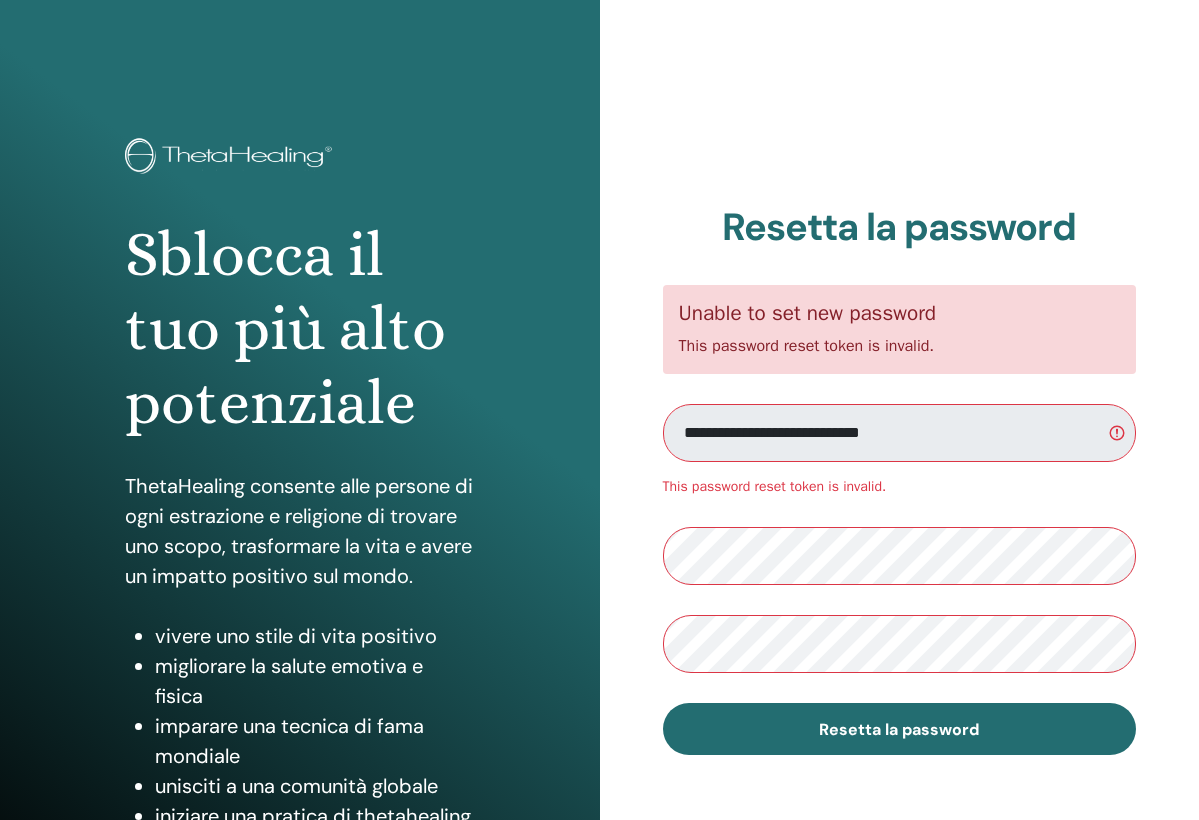 scroll, scrollTop: 0, scrollLeft: 0, axis: both 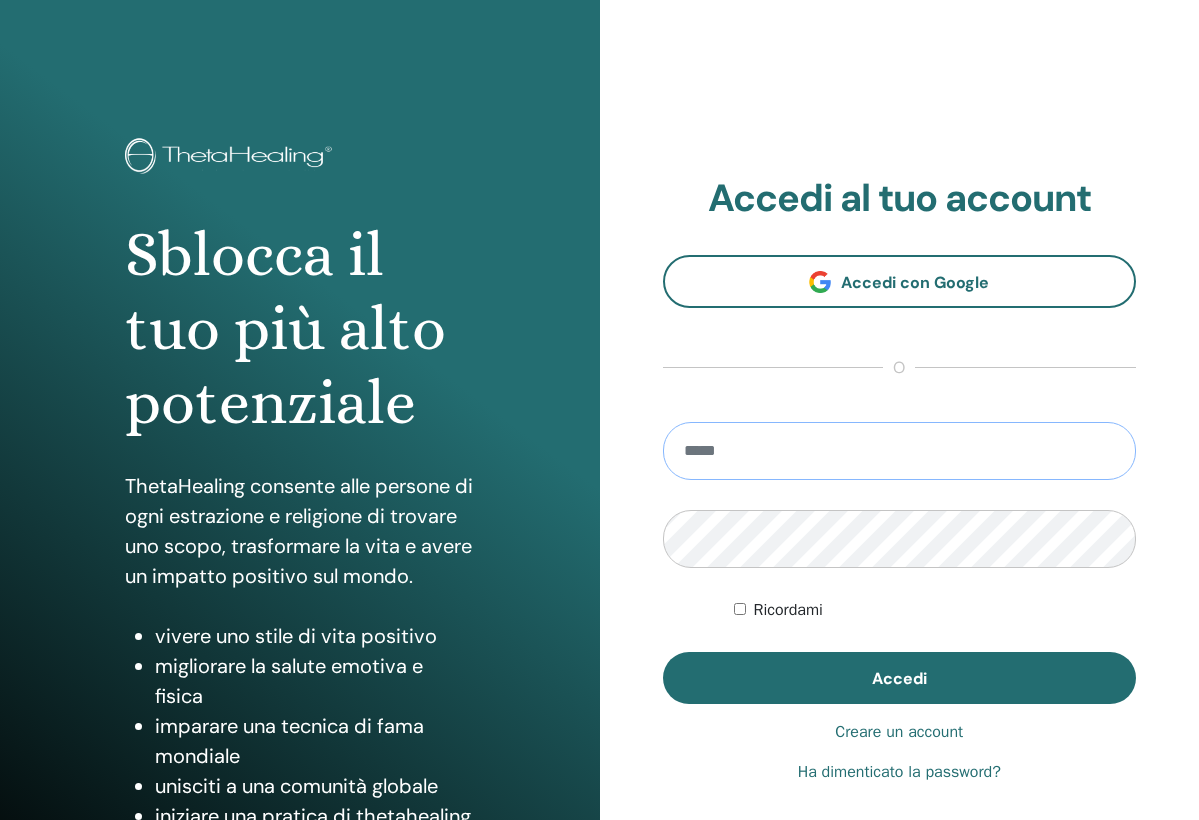 click at bounding box center [900, 451] 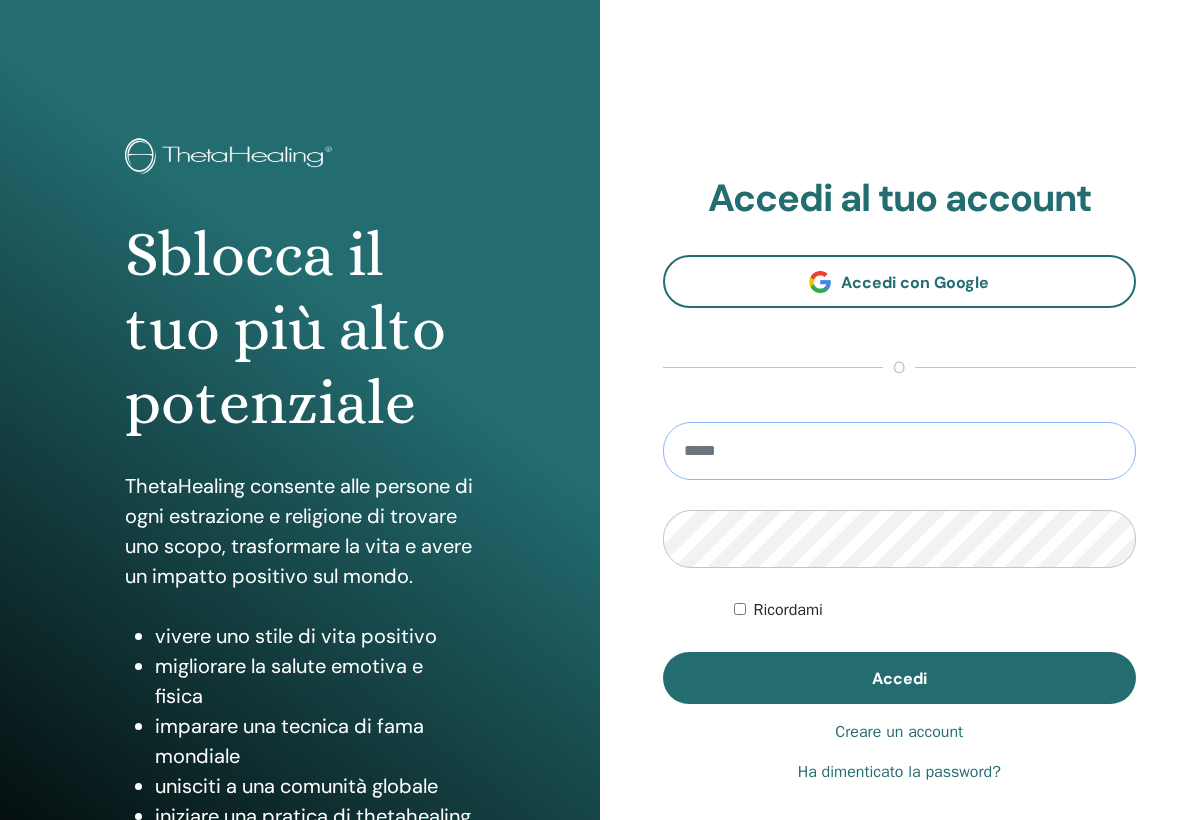type on "**********" 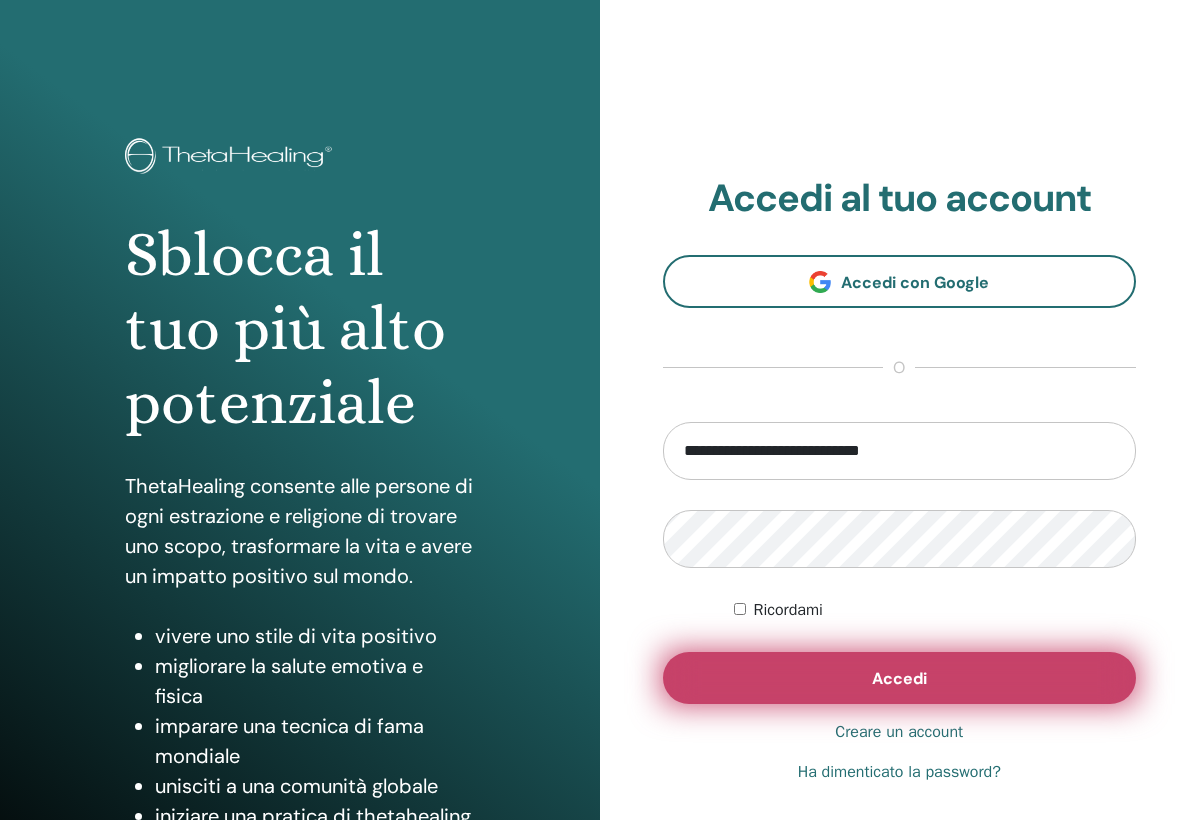 click on "Accedi" at bounding box center [900, 678] 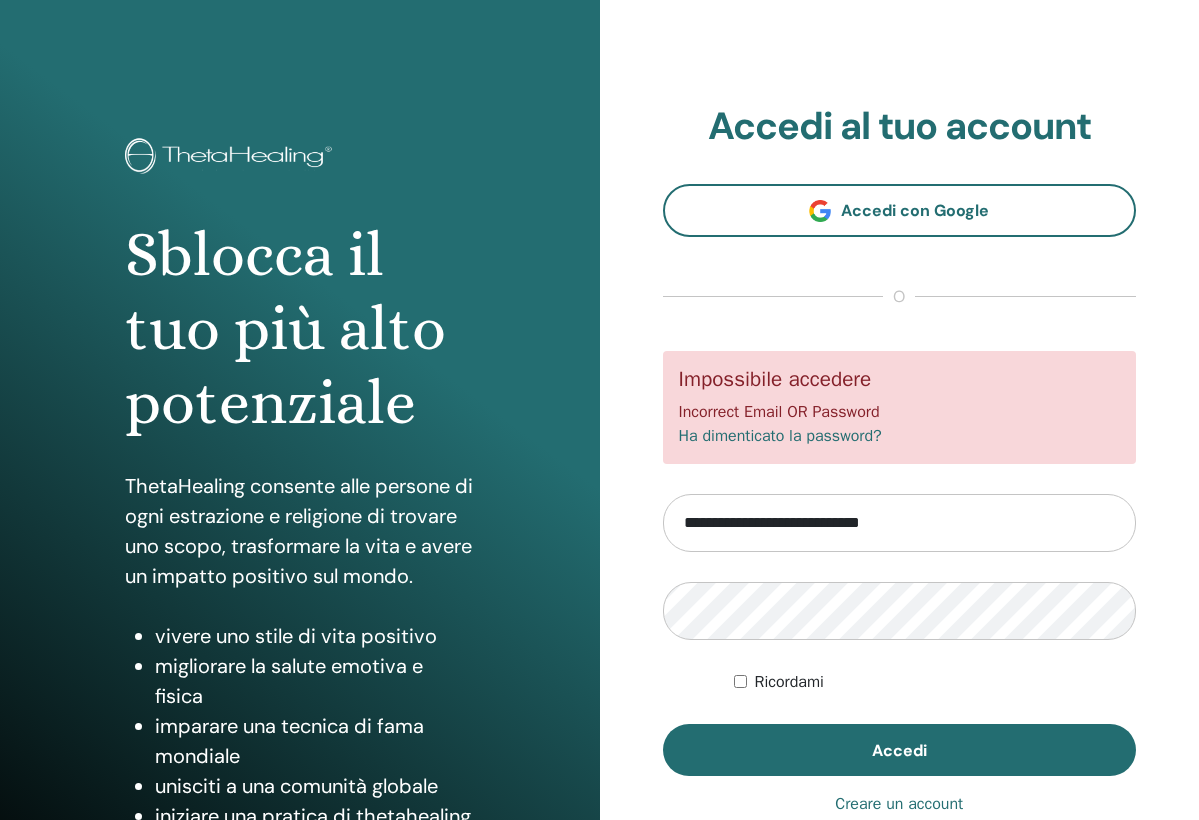 scroll, scrollTop: 0, scrollLeft: 0, axis: both 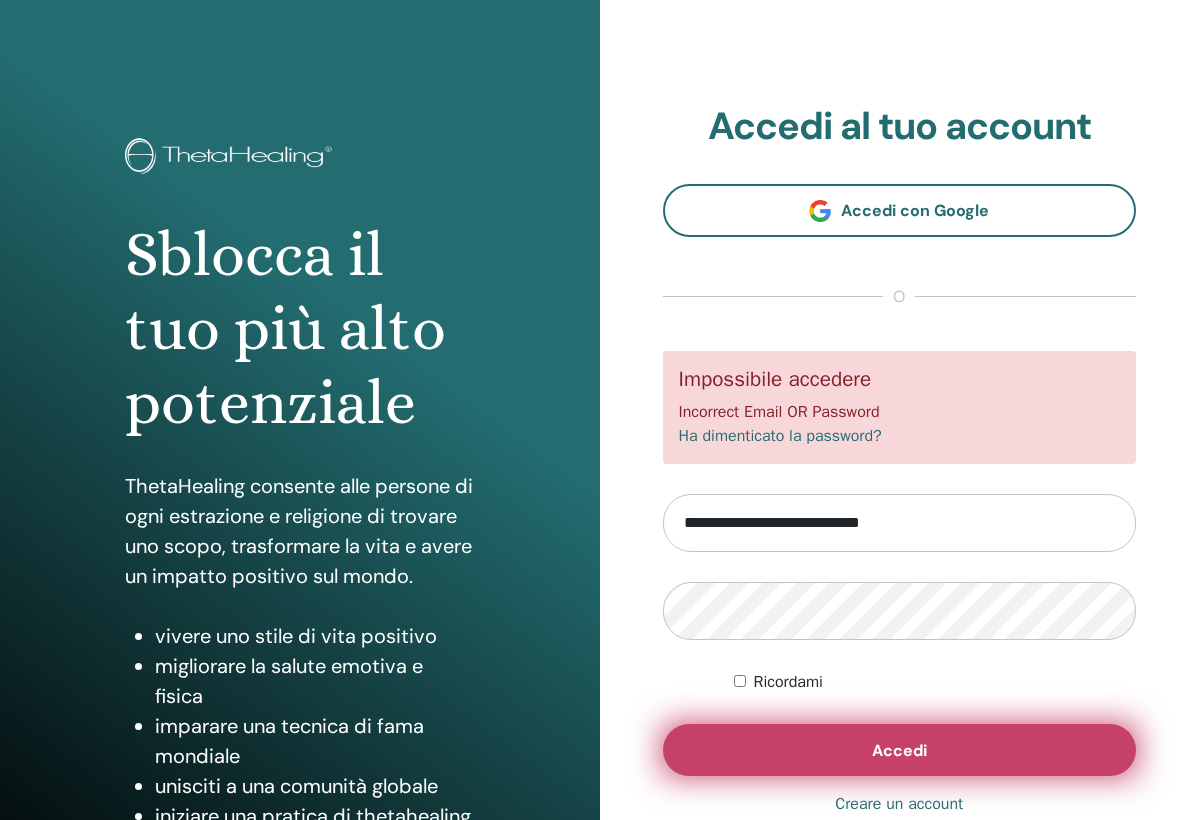 click on "Accedi" at bounding box center [900, 750] 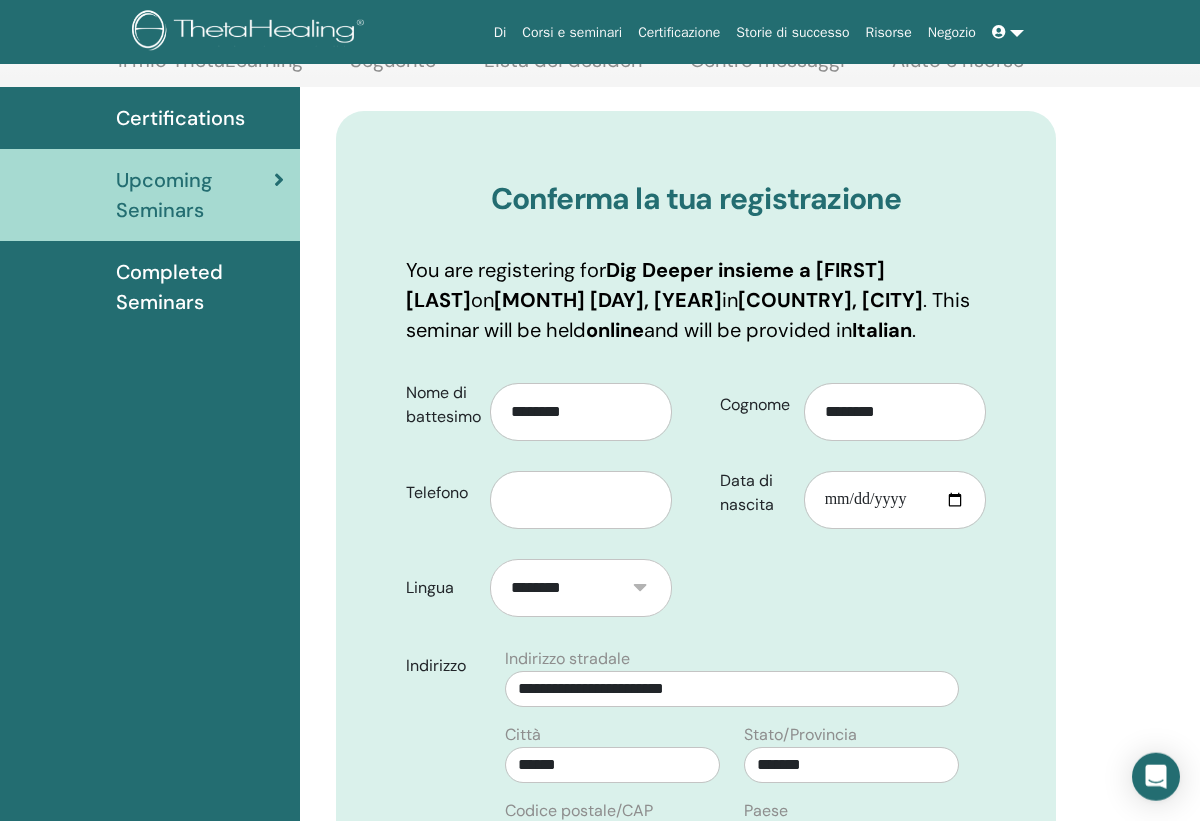 scroll, scrollTop: 130, scrollLeft: 0, axis: vertical 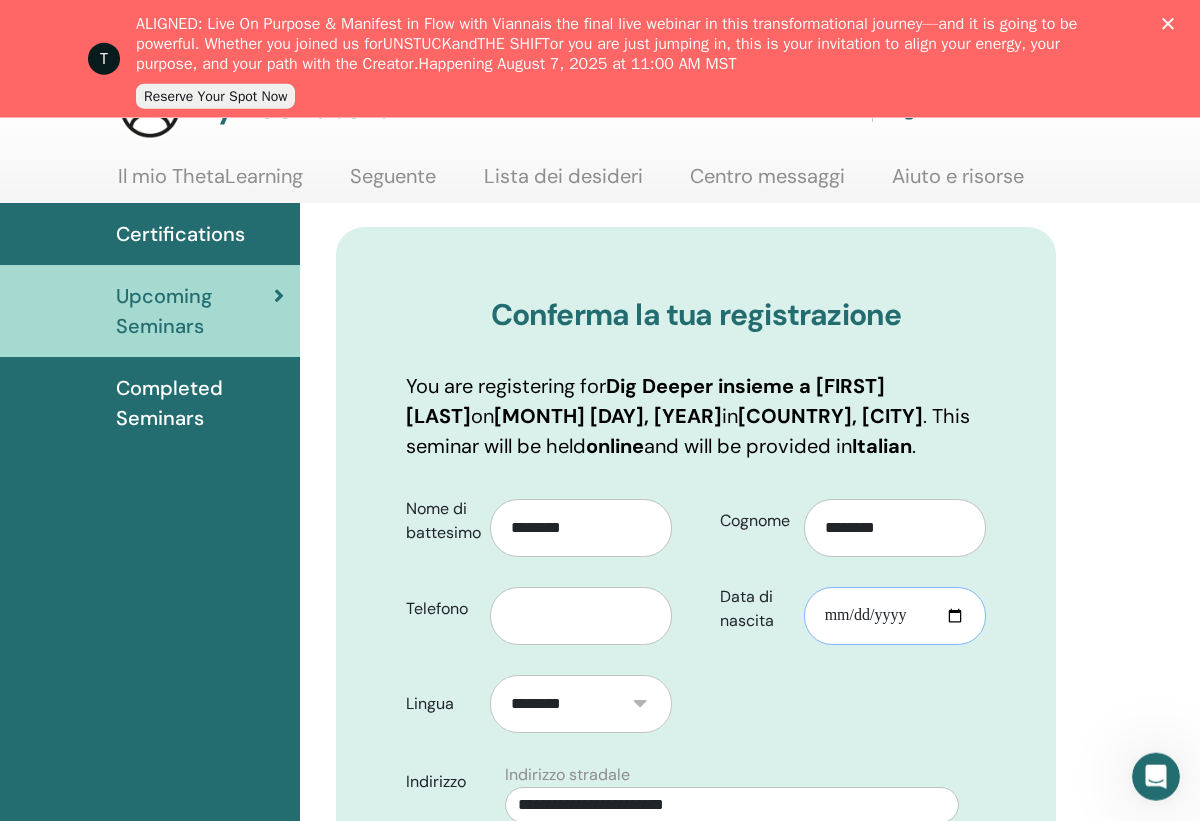 click on "Data di nascita" at bounding box center [895, 616] 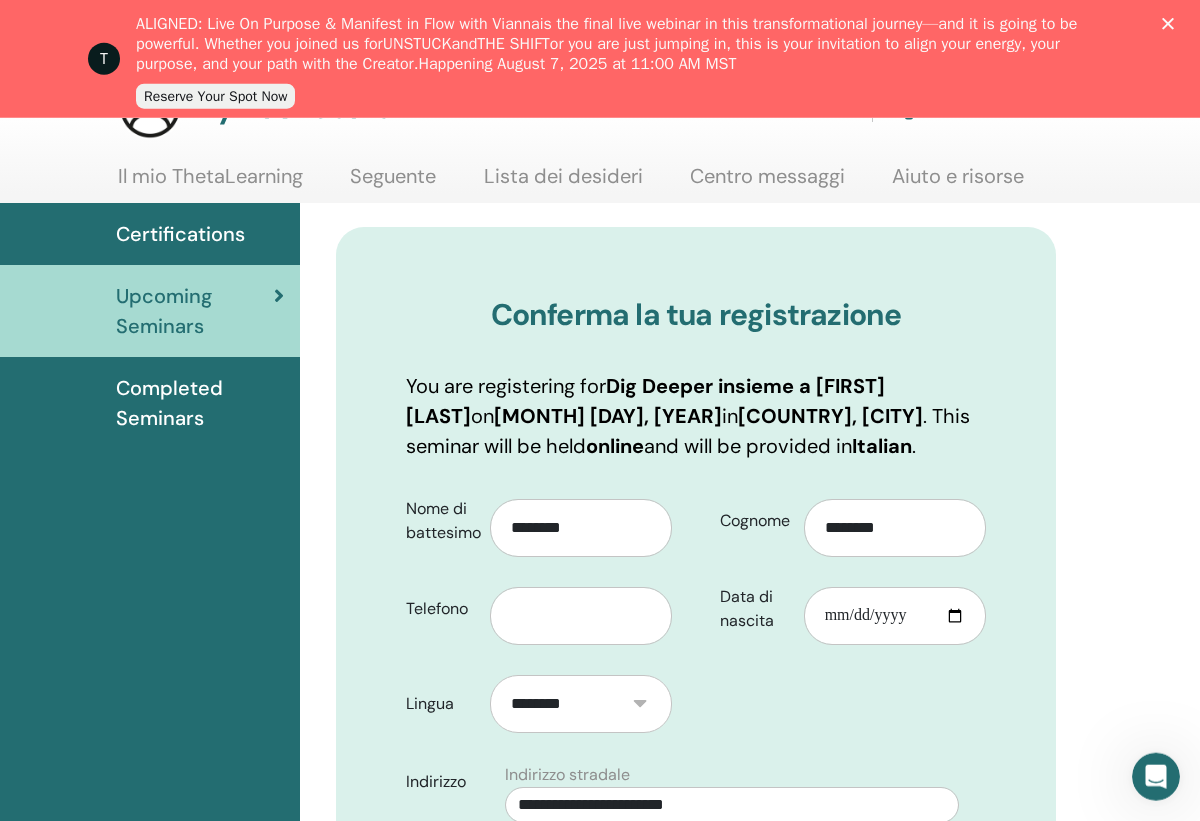 click on "Upcoming Seminars" at bounding box center (195, 311) 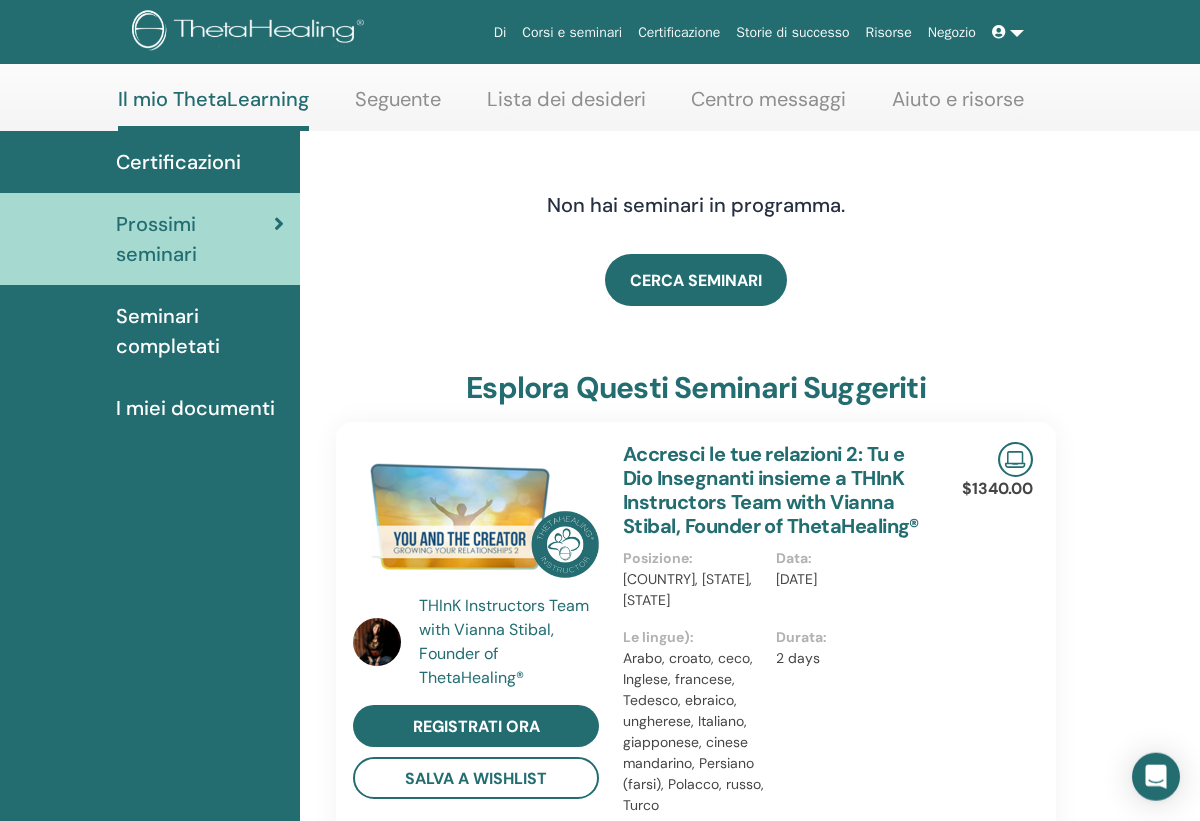 scroll, scrollTop: 89, scrollLeft: 0, axis: vertical 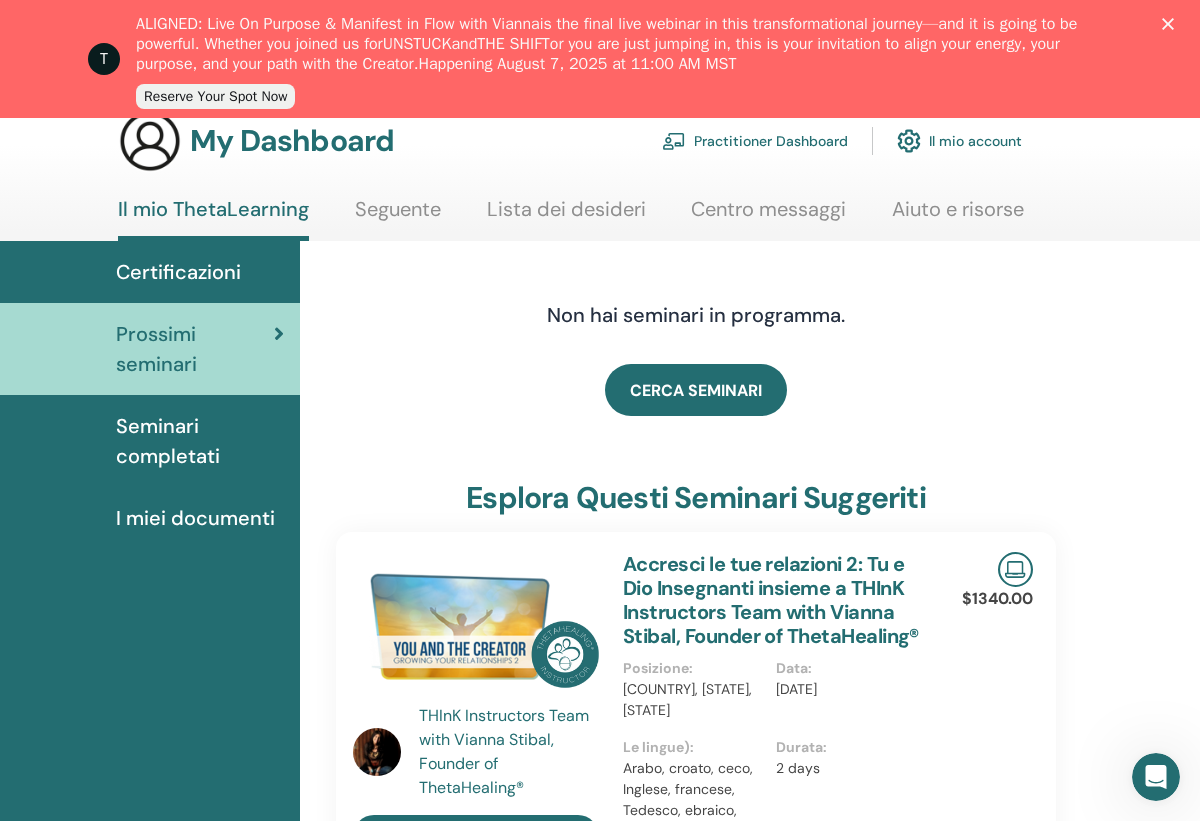 click on "Seminari completati" at bounding box center (200, 441) 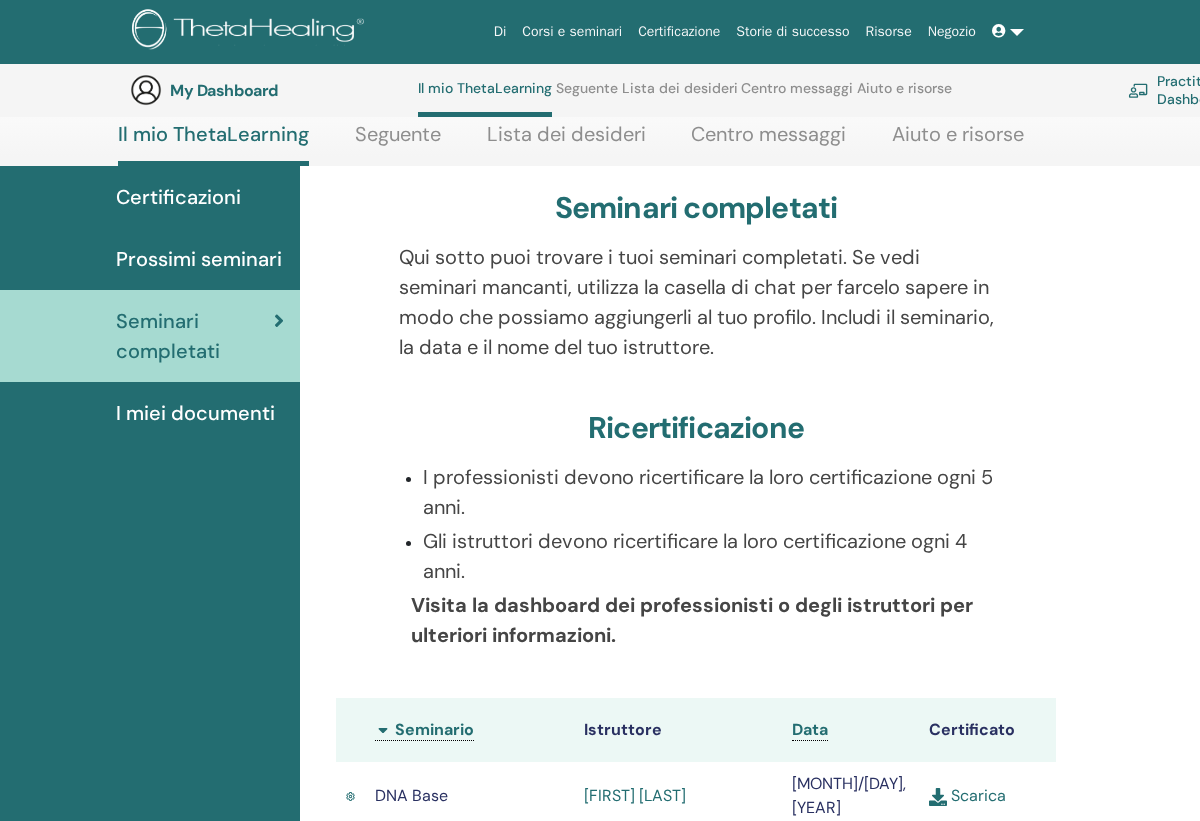 scroll, scrollTop: 278, scrollLeft: 0, axis: vertical 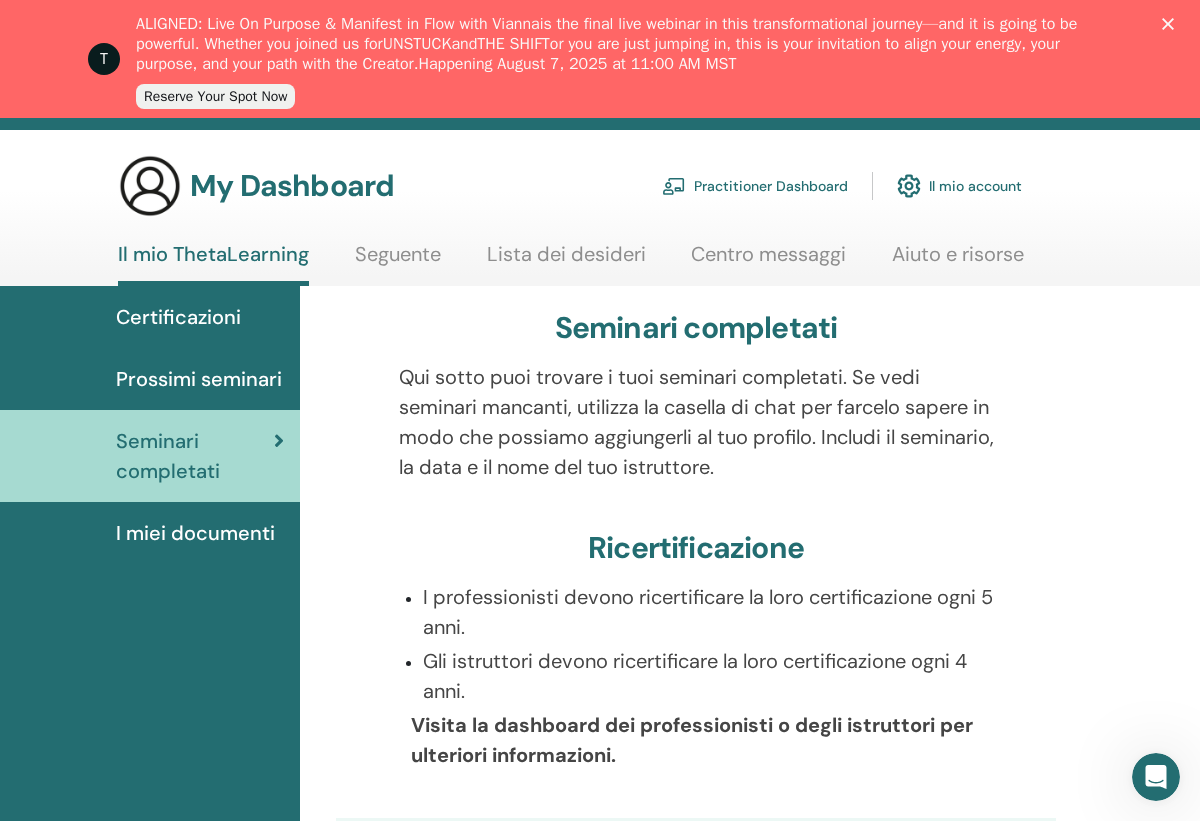 click on "Certificazioni" at bounding box center [178, 317] 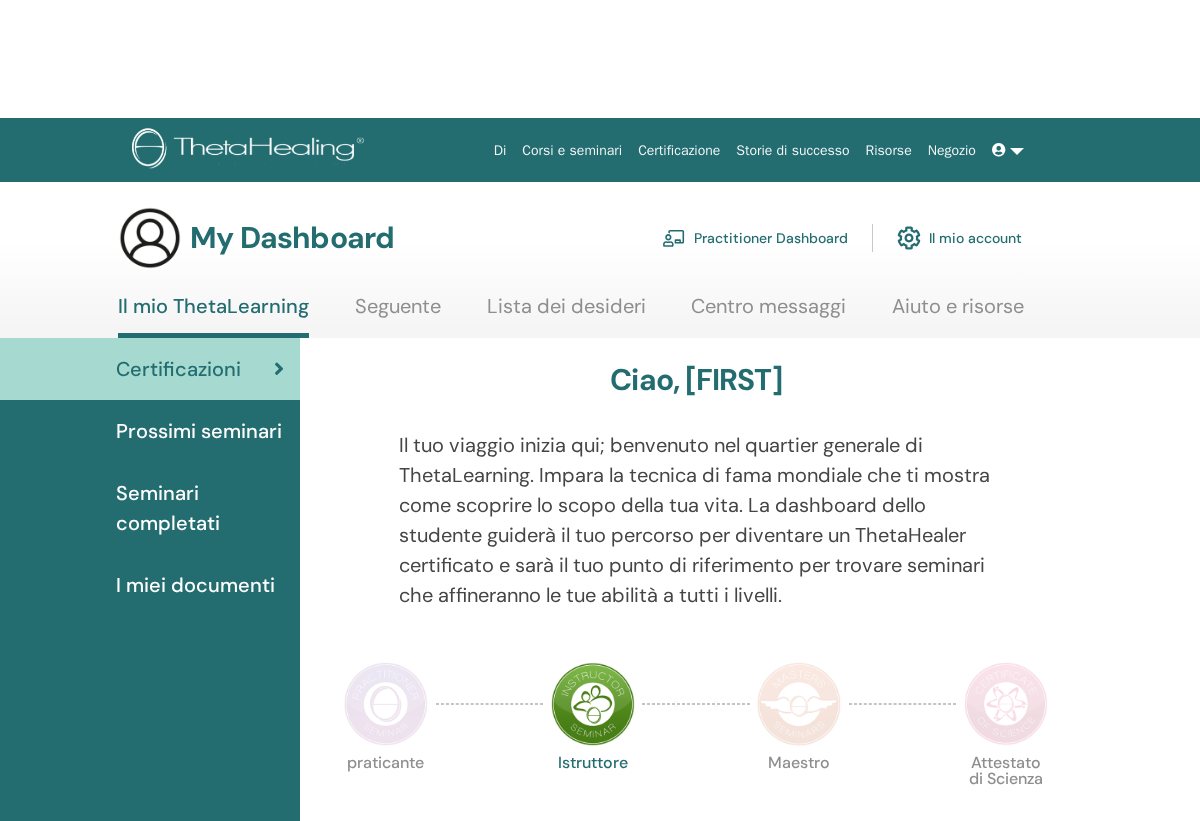 scroll, scrollTop: 0, scrollLeft: 0, axis: both 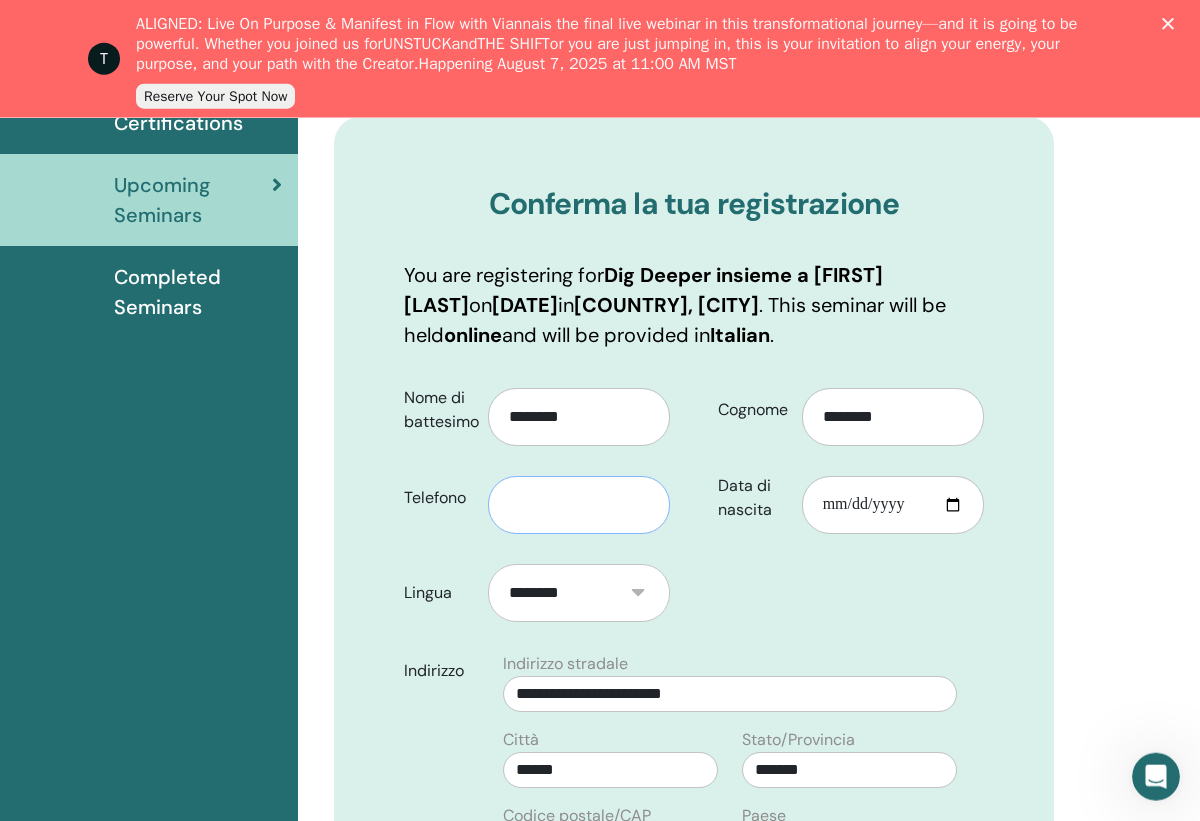 click at bounding box center (579, 505) 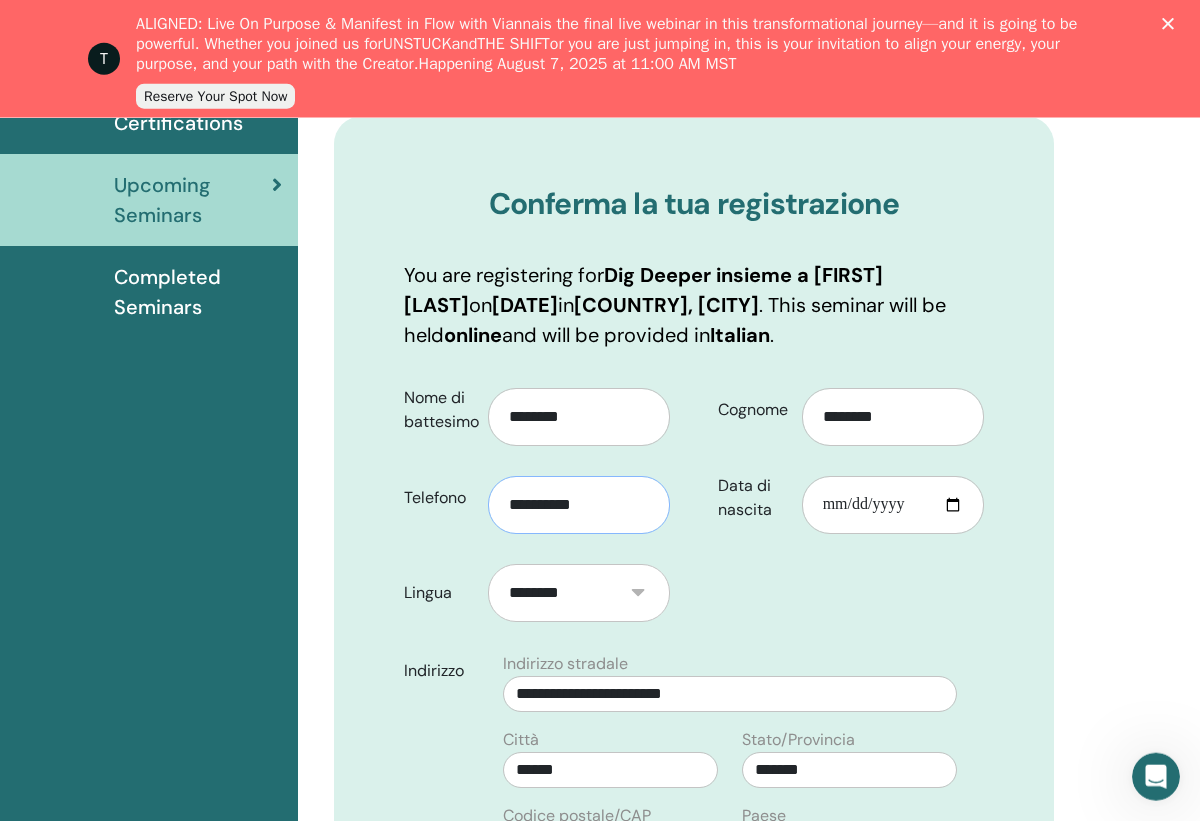 type on "**********" 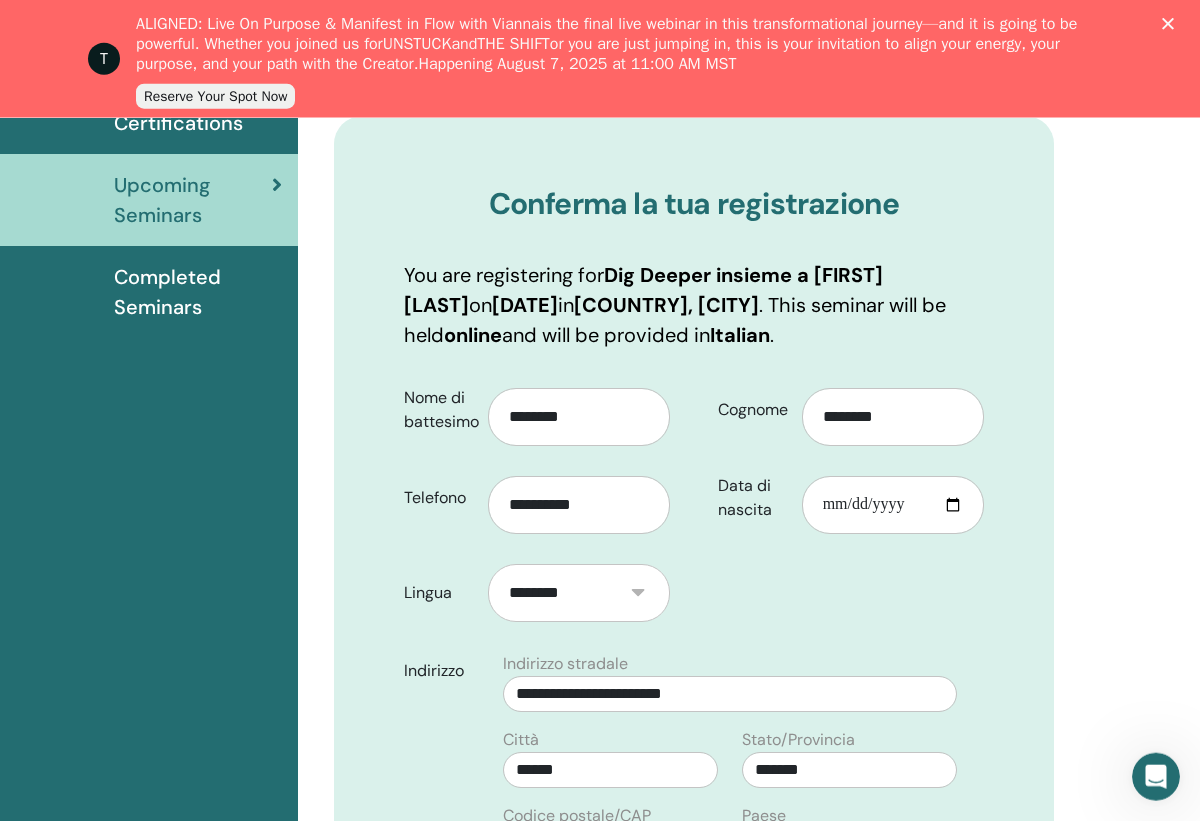 click on "Data di nascita" at bounding box center [893, 505] 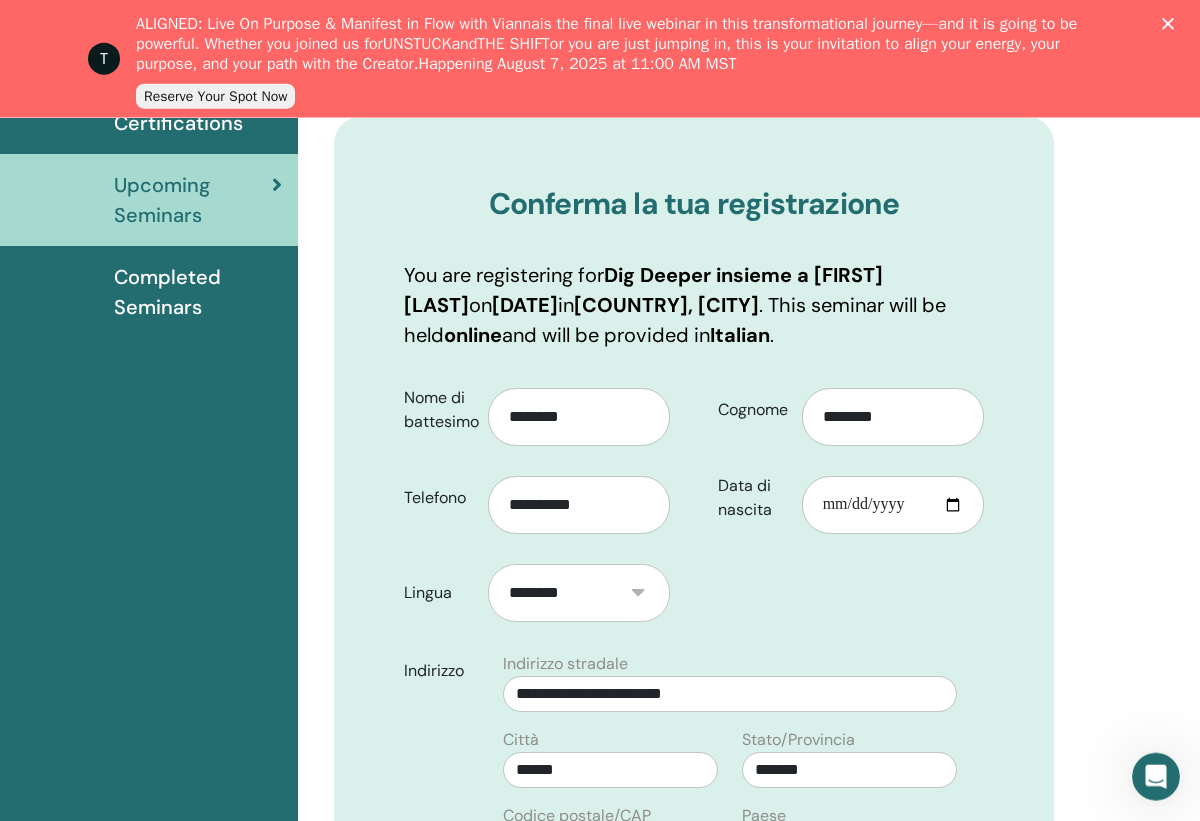 click on "**********" at bounding box center (893, 505) 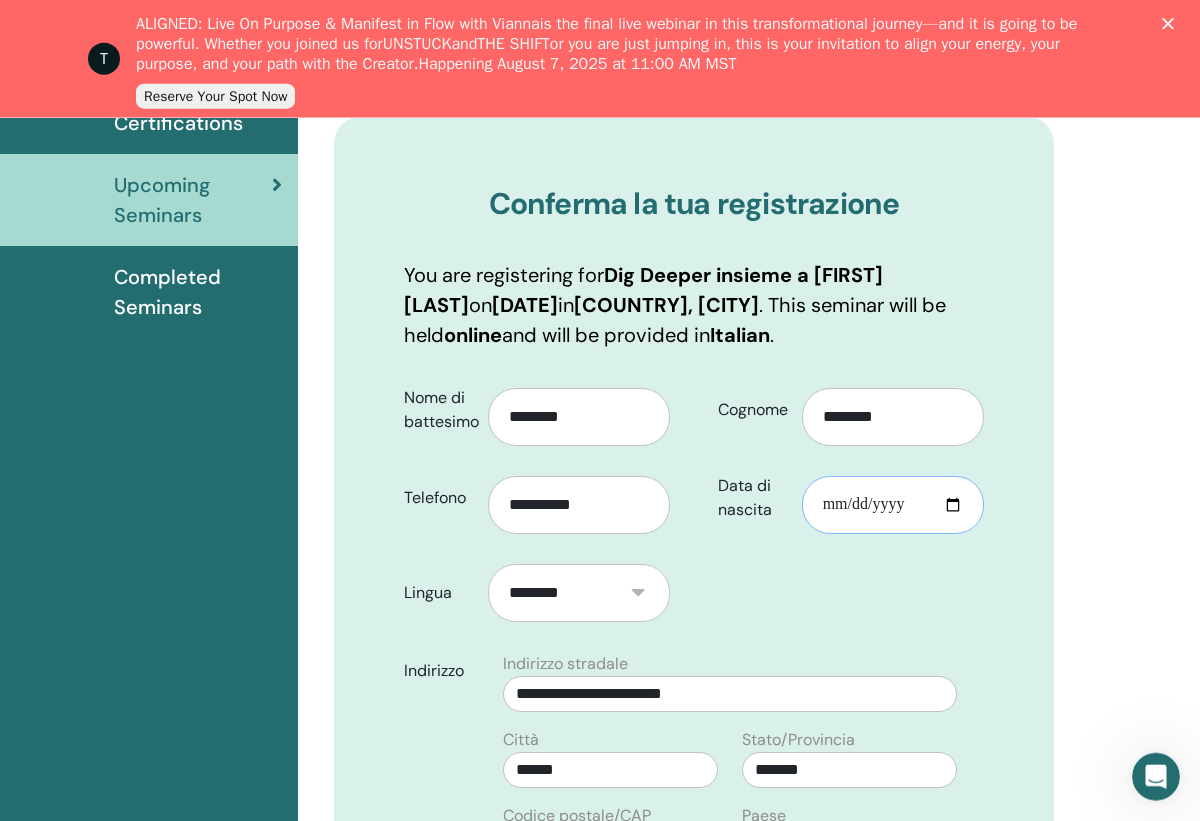 click on "**********" at bounding box center [893, 505] 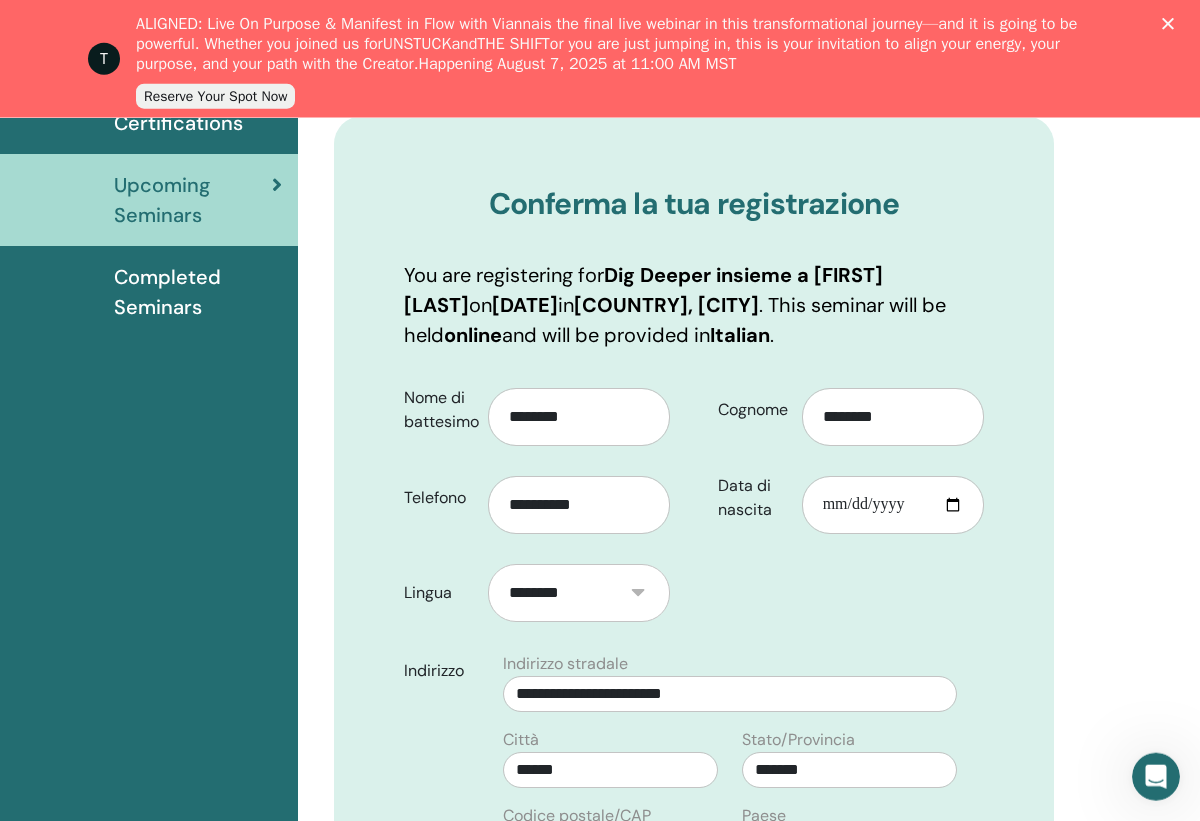 click on "**********" at bounding box center [893, 505] 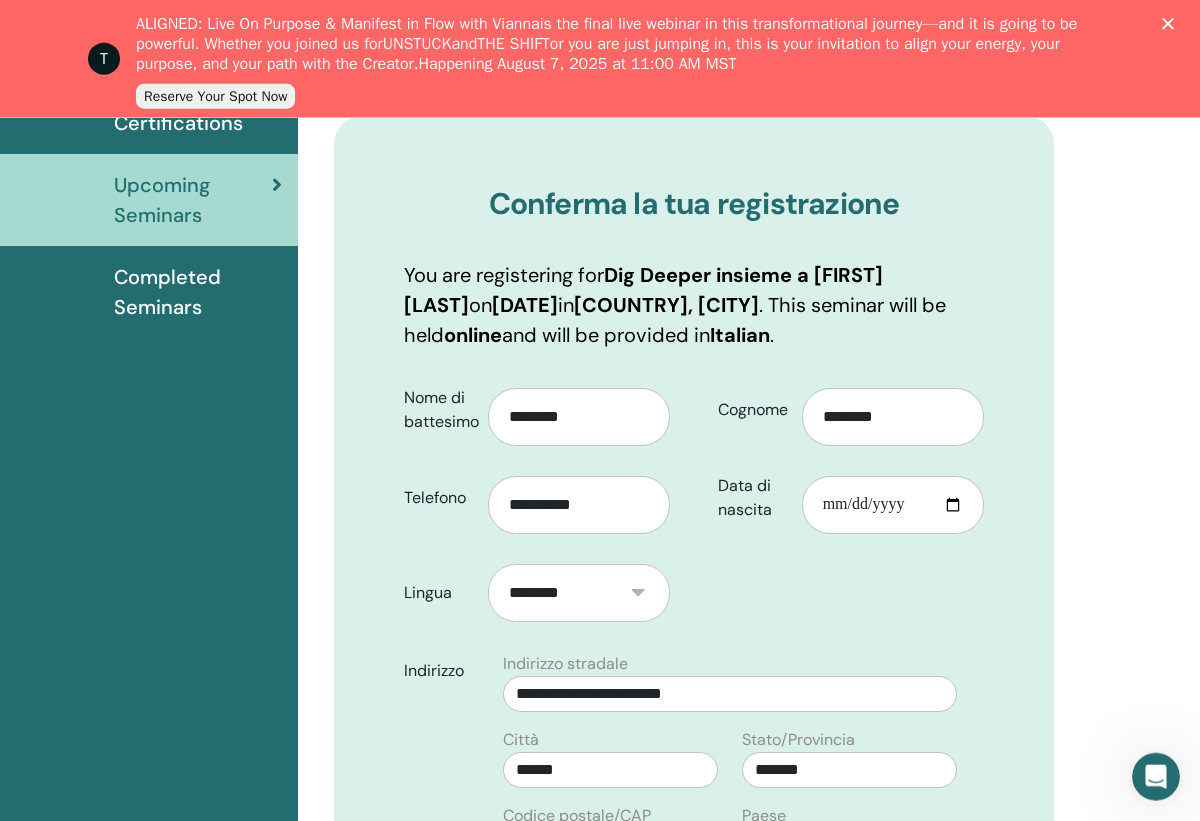click on "**********" at bounding box center [893, 505] 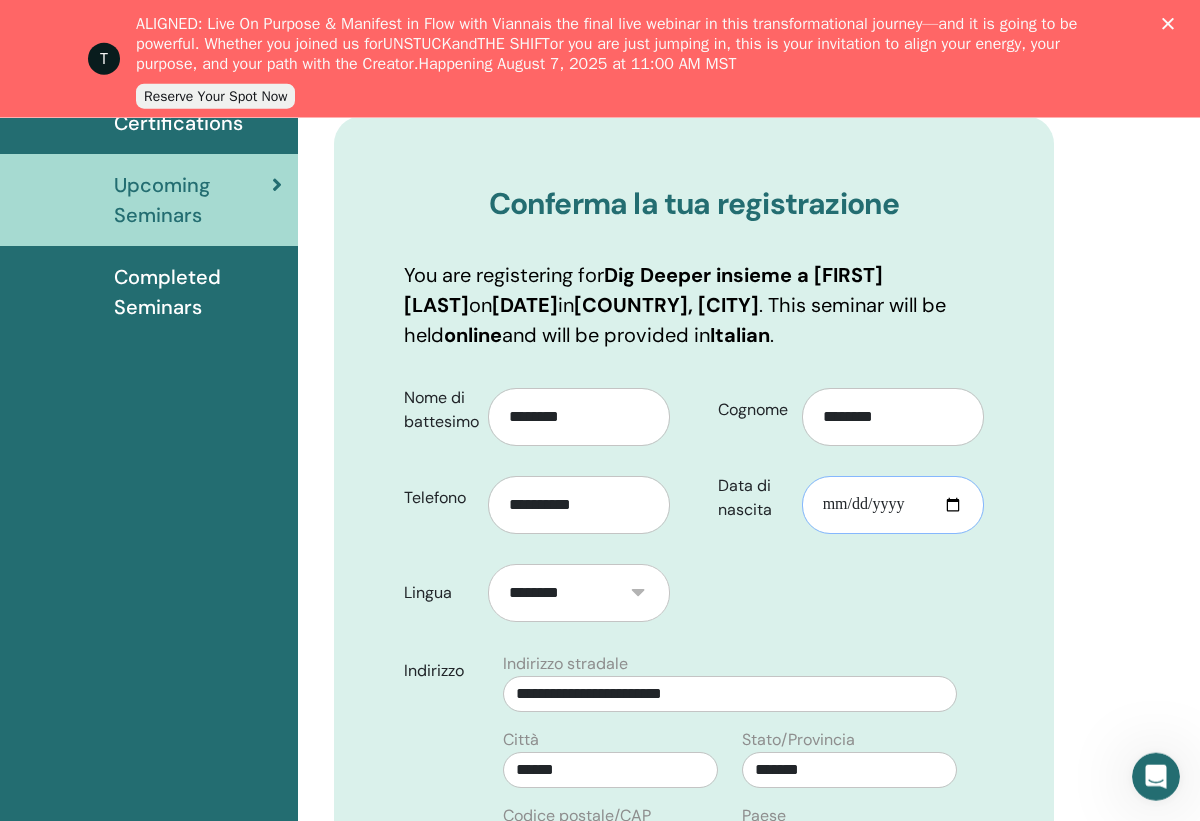 click on "**********" at bounding box center [893, 505] 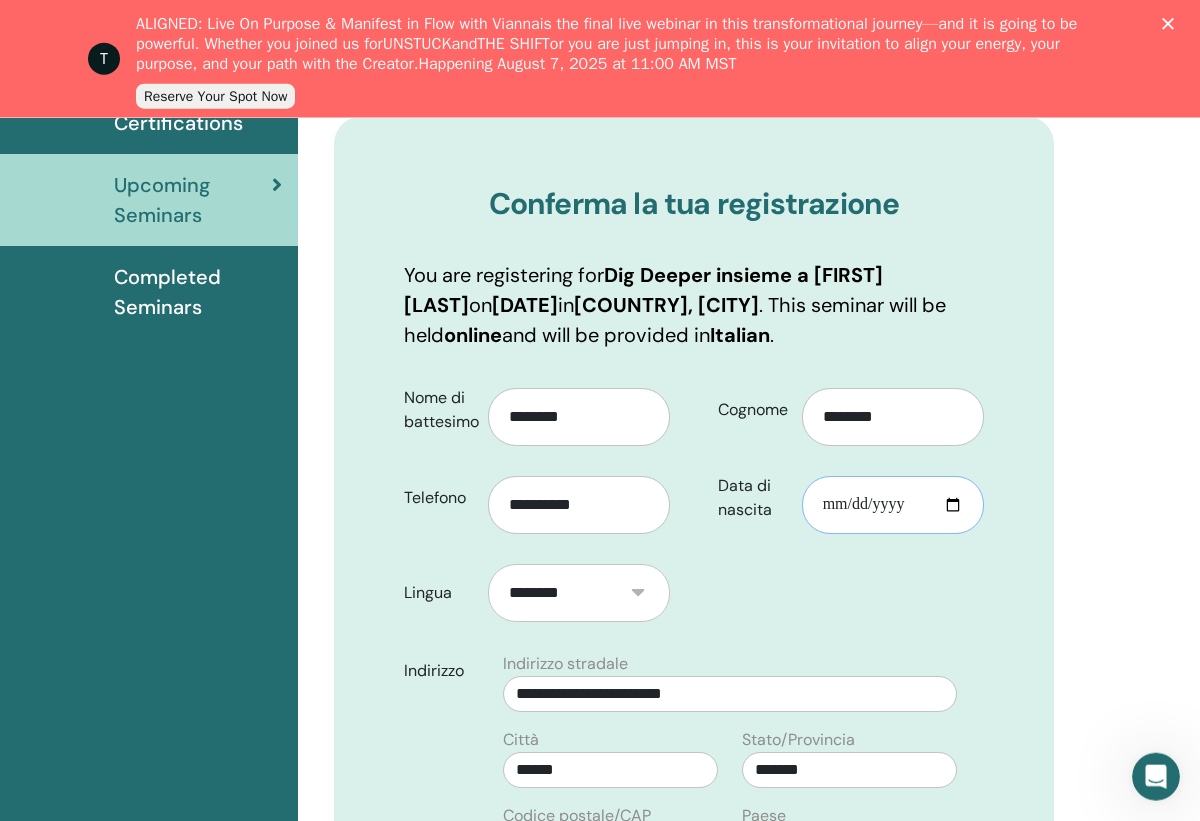 type on "**********" 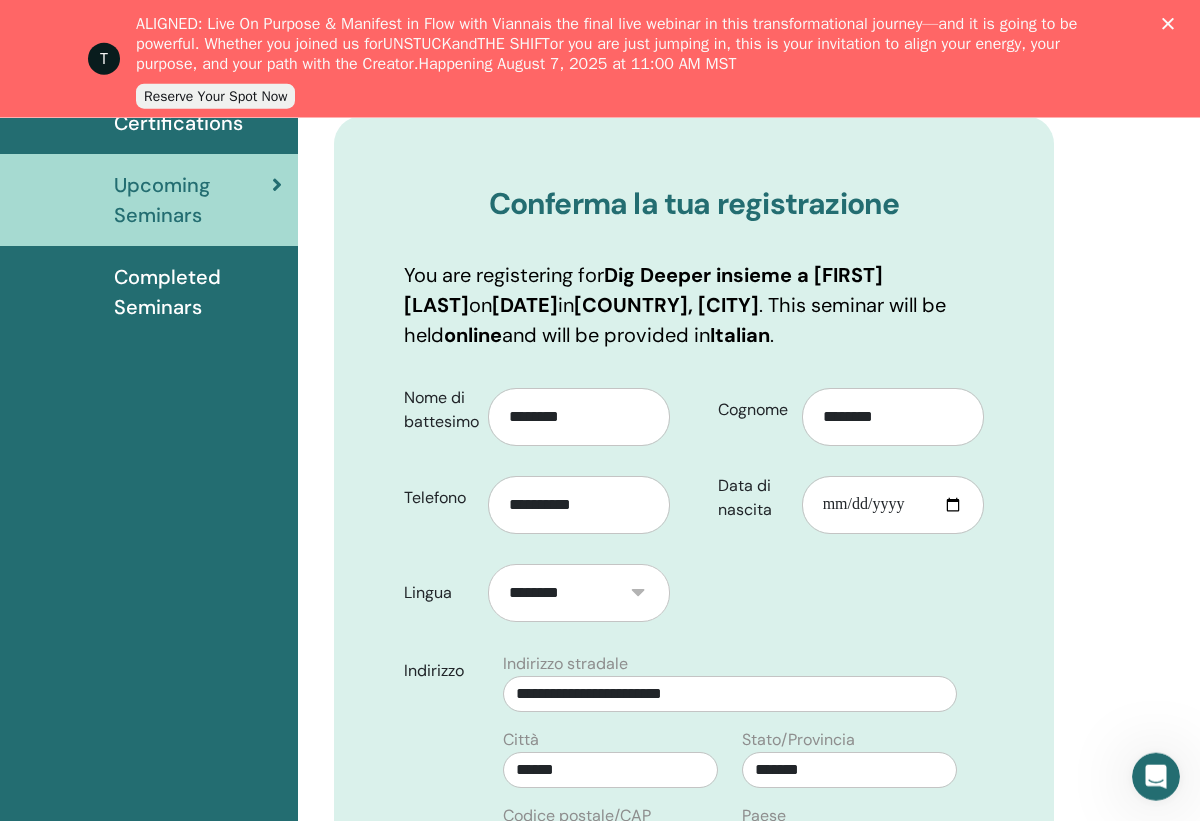 click on "**********" at bounding box center (748, 1121) 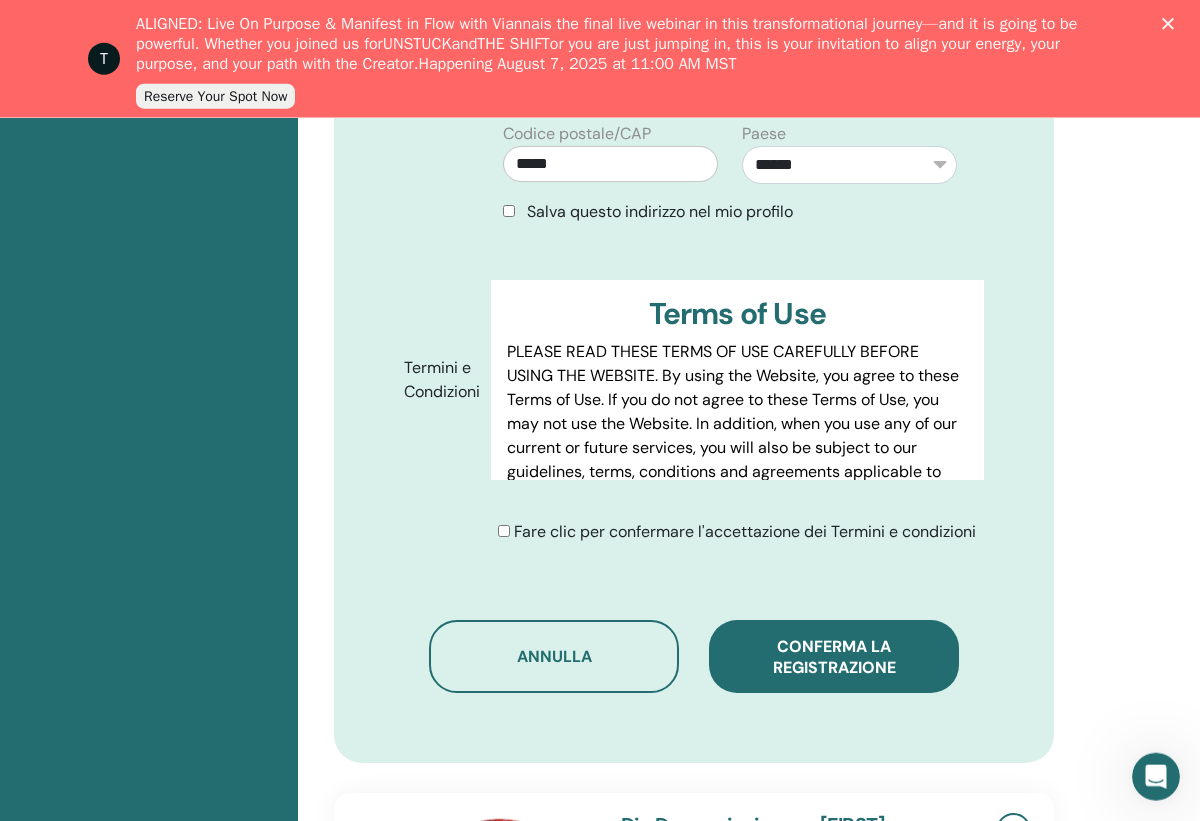 scroll, scrollTop: 984, scrollLeft: 2, axis: both 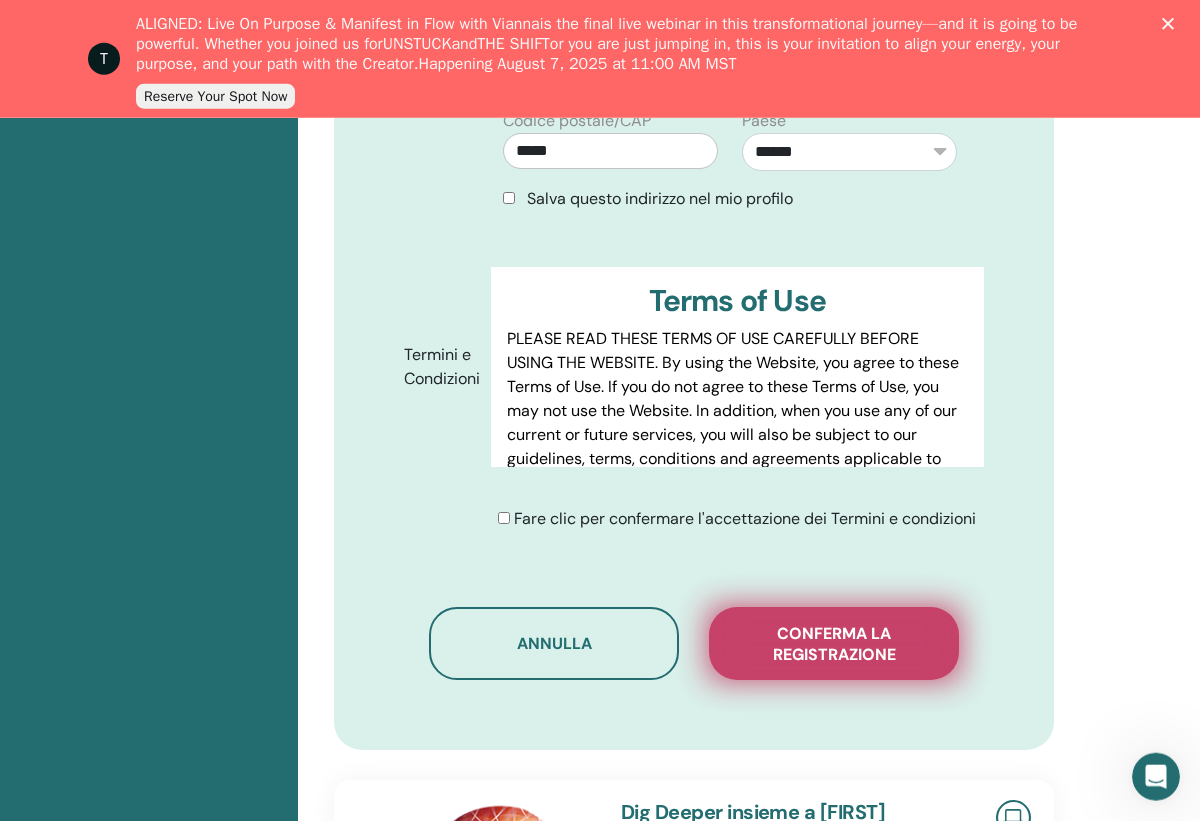 click on "Conferma la registrazione" at bounding box center (834, 644) 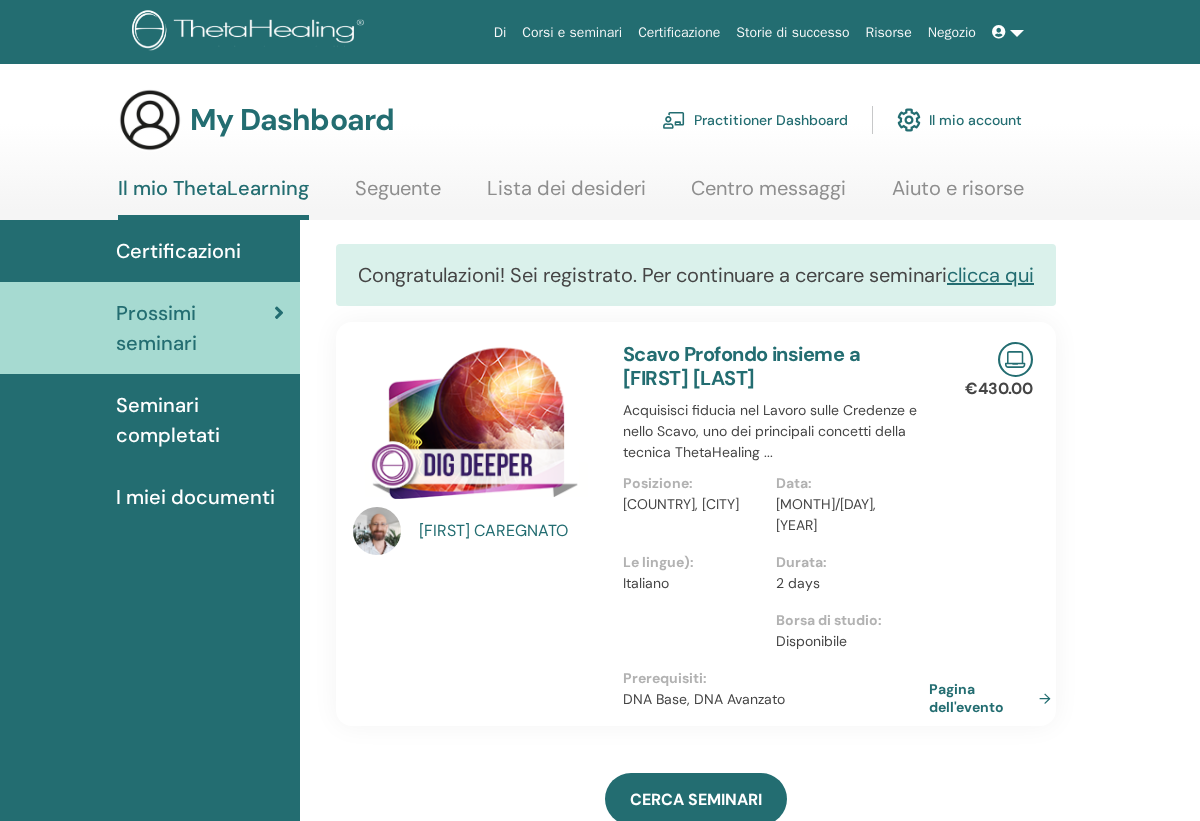 scroll, scrollTop: 0, scrollLeft: 0, axis: both 